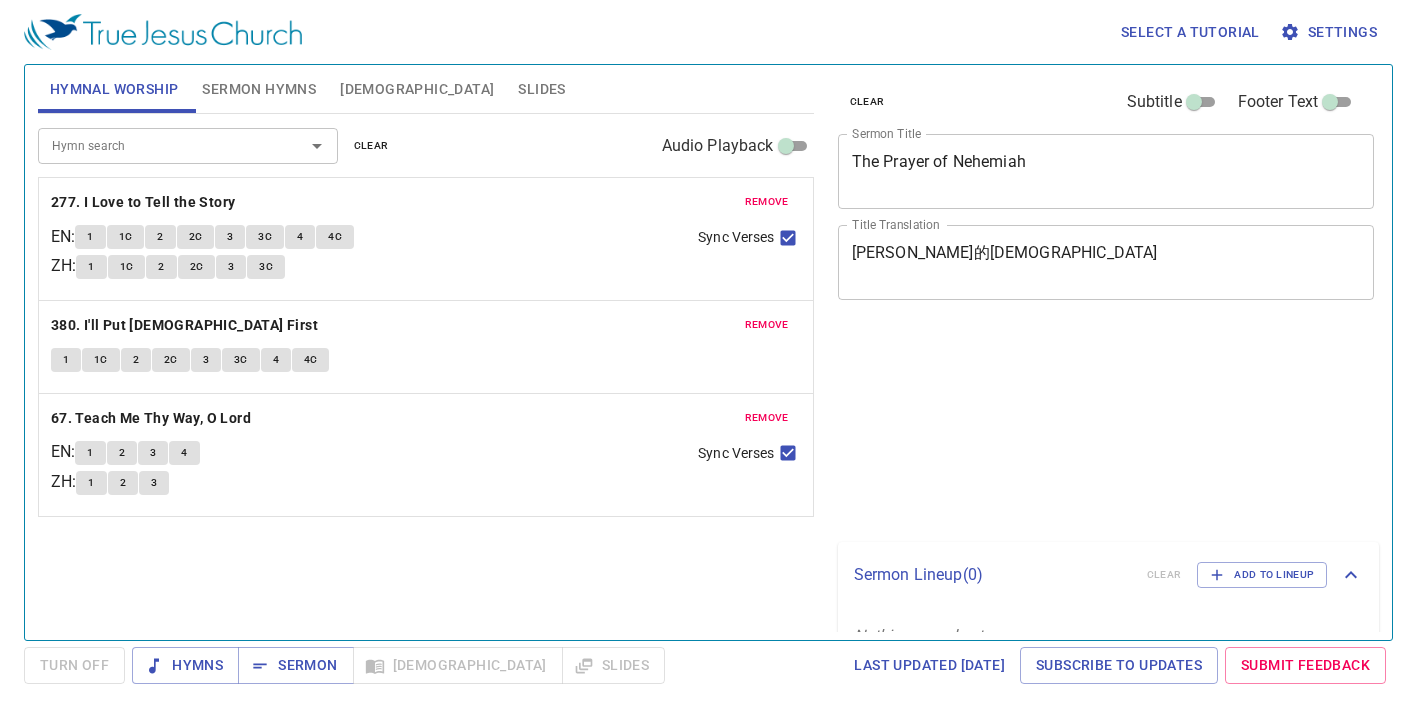 scroll, scrollTop: 0, scrollLeft: 0, axis: both 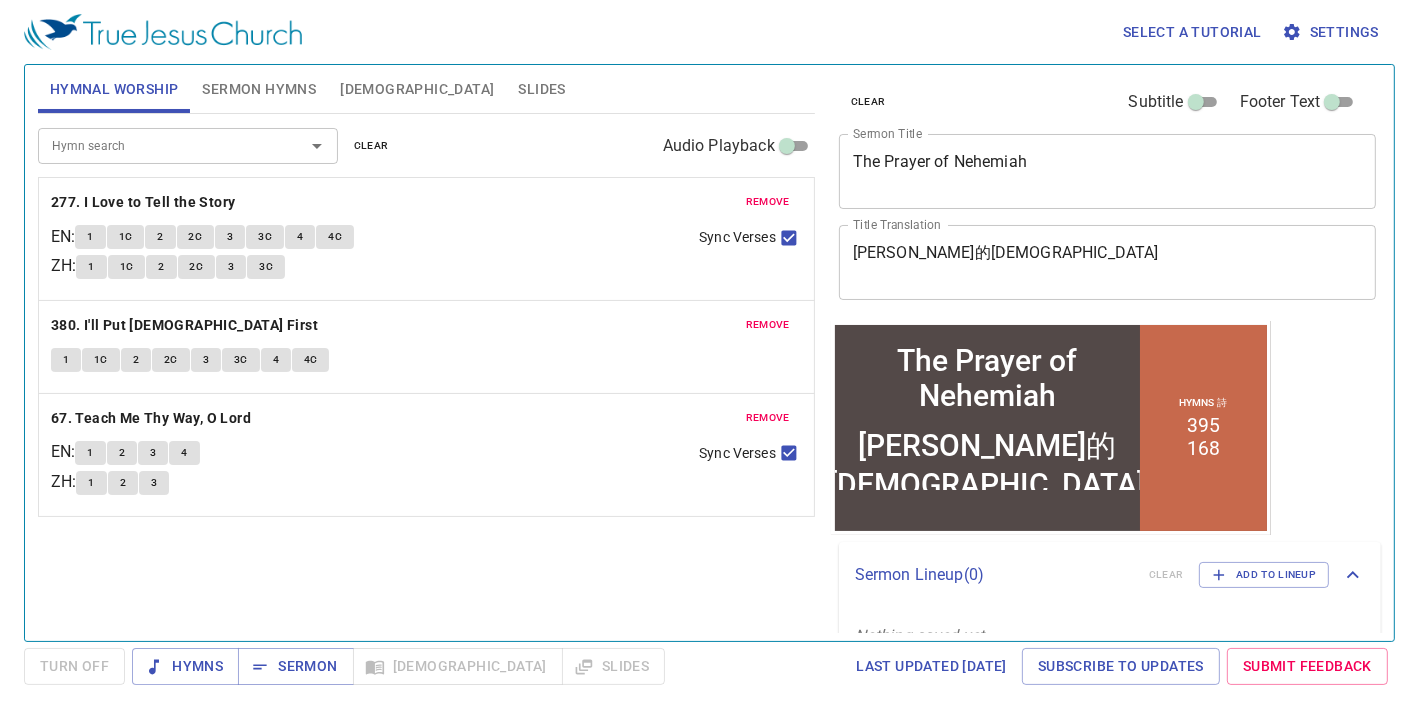 click on "[DEMOGRAPHIC_DATA]" at bounding box center (417, 89) 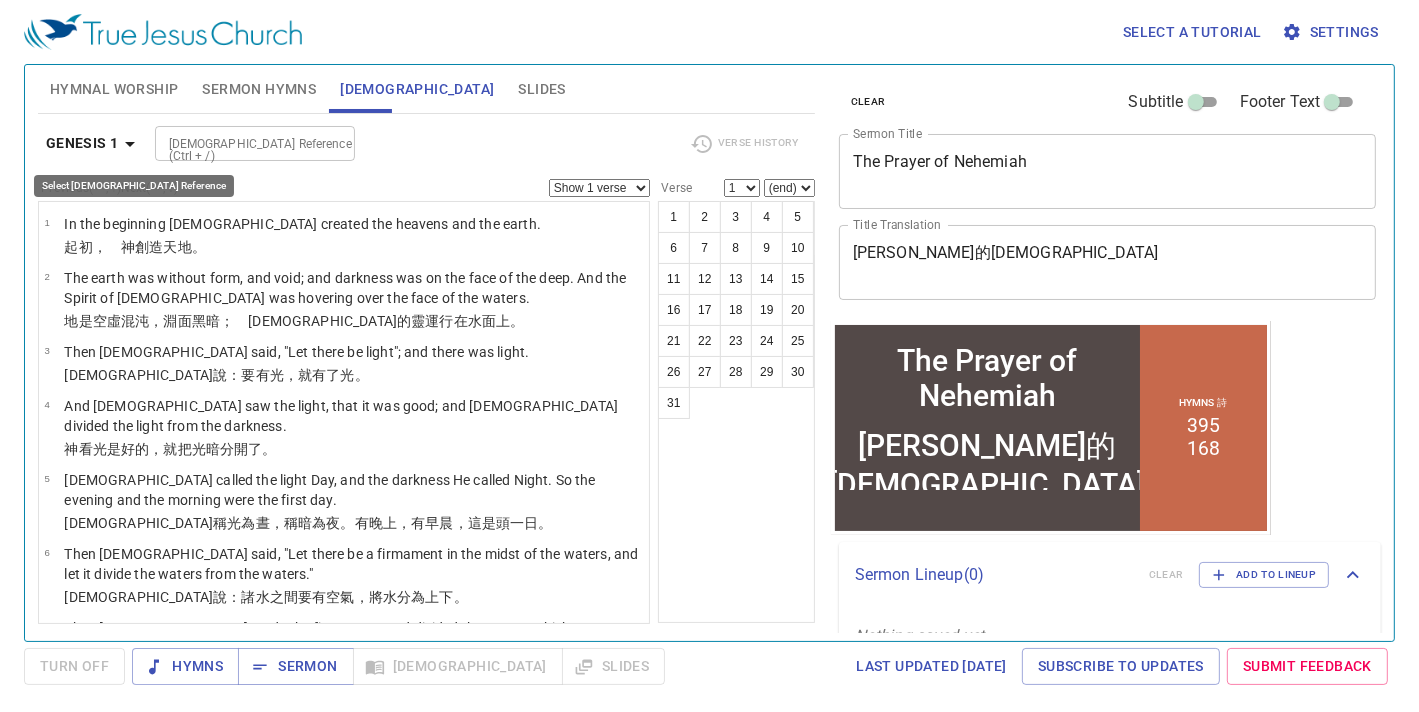 click on "Genesis 1" at bounding box center (94, 143) 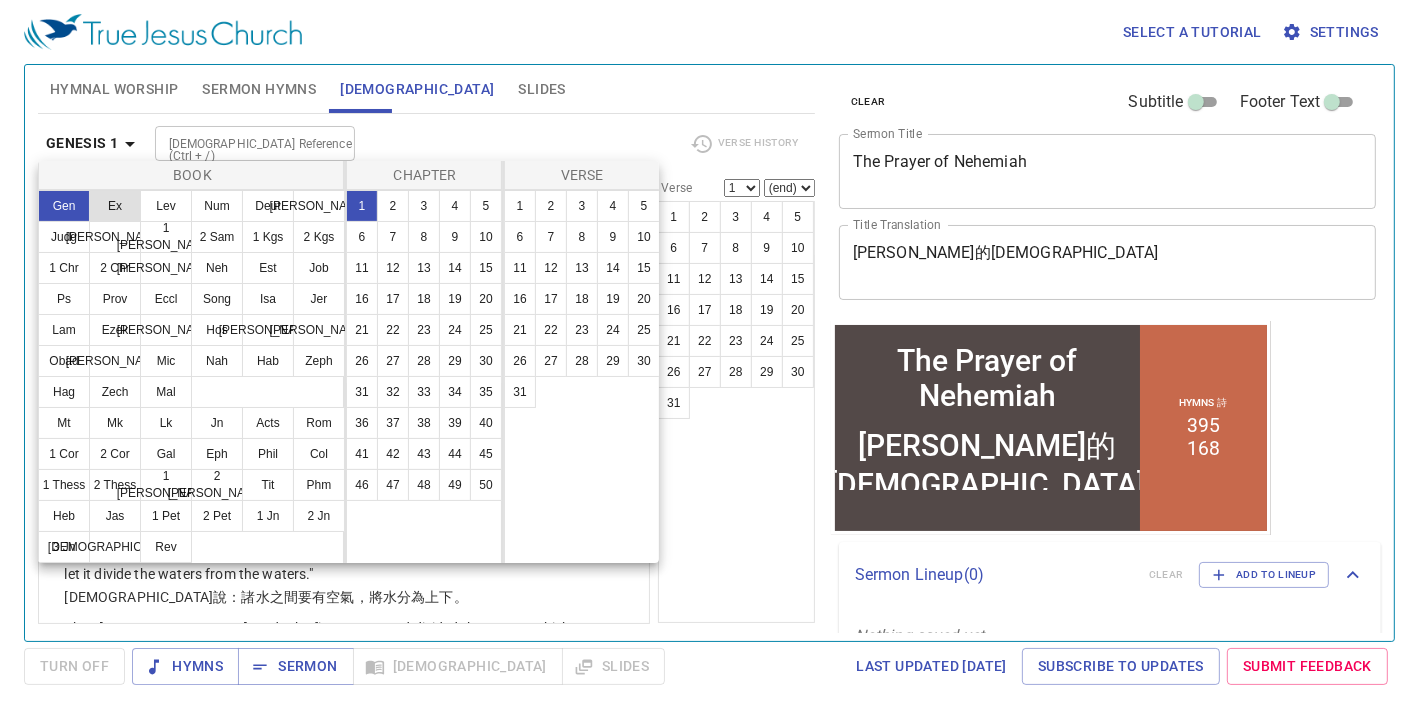 click on "Ex" at bounding box center (115, 206) 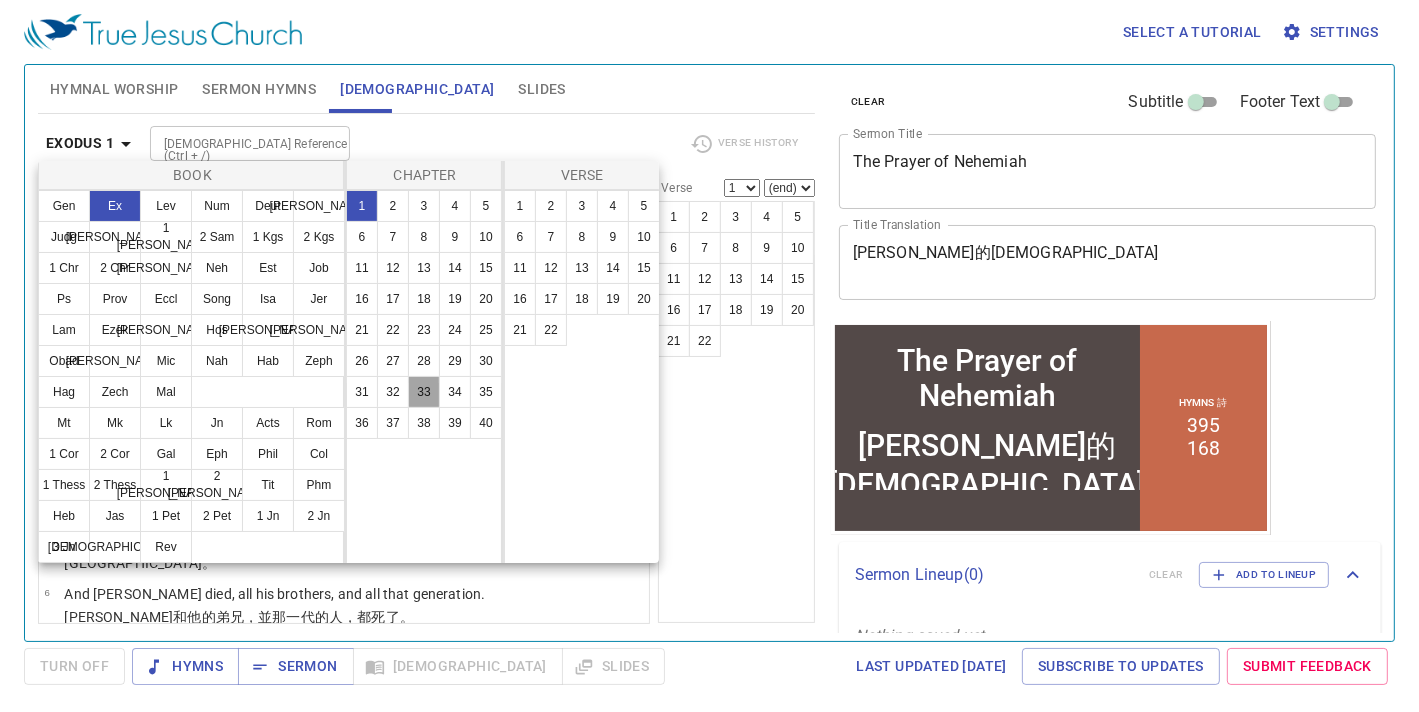 click on "33" at bounding box center [424, 392] 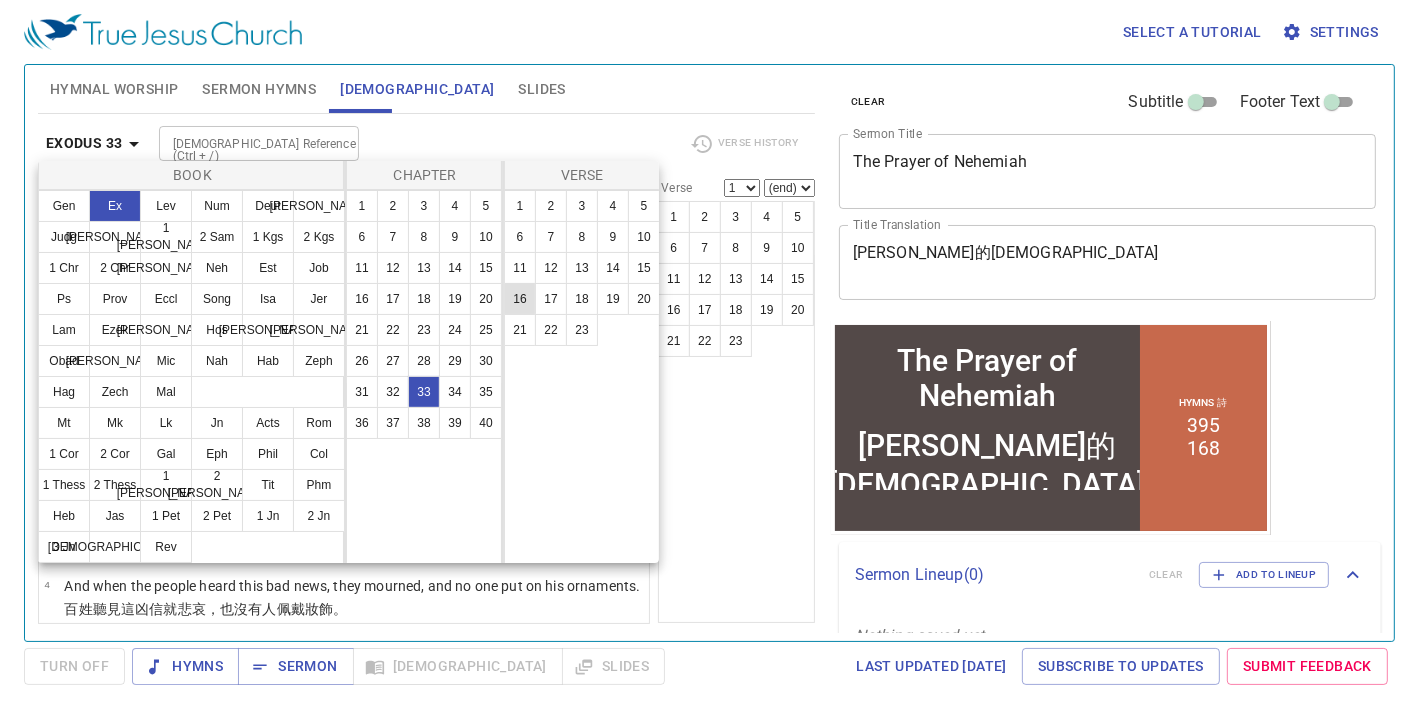 click on "16" at bounding box center (520, 299) 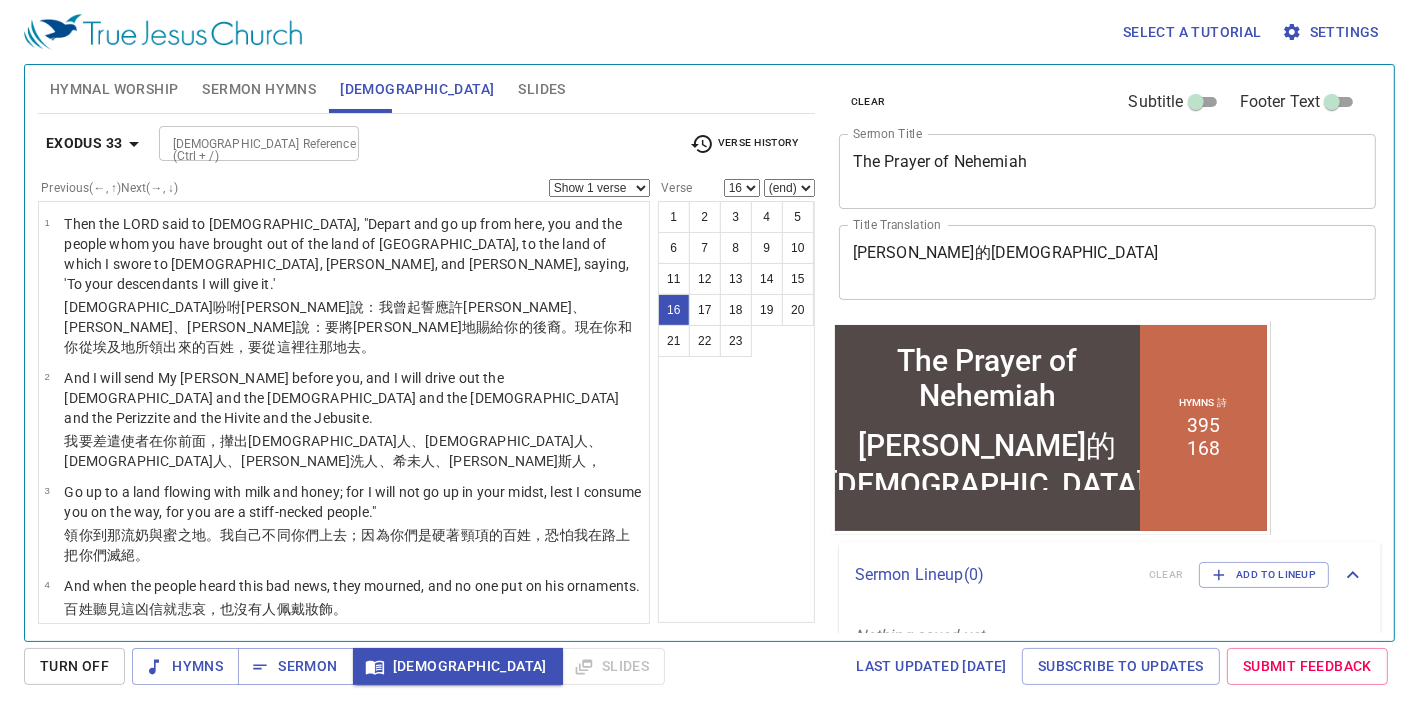 scroll, scrollTop: 1184, scrollLeft: 0, axis: vertical 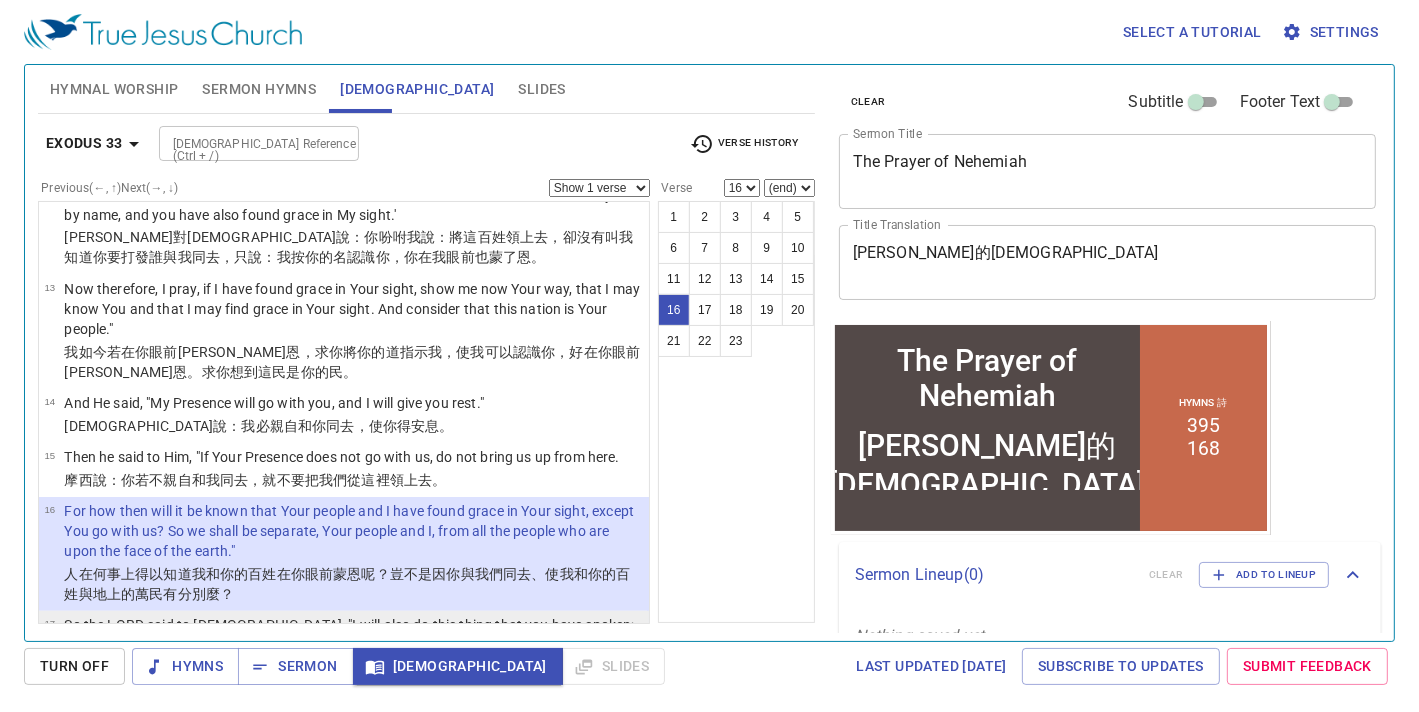 click on "[DEMOGRAPHIC_DATA]對[PERSON_NAME]說：你這所求的我也要行；因為你在我眼前蒙了恩，並且我按你的名認識你。" at bounding box center (353, 678) 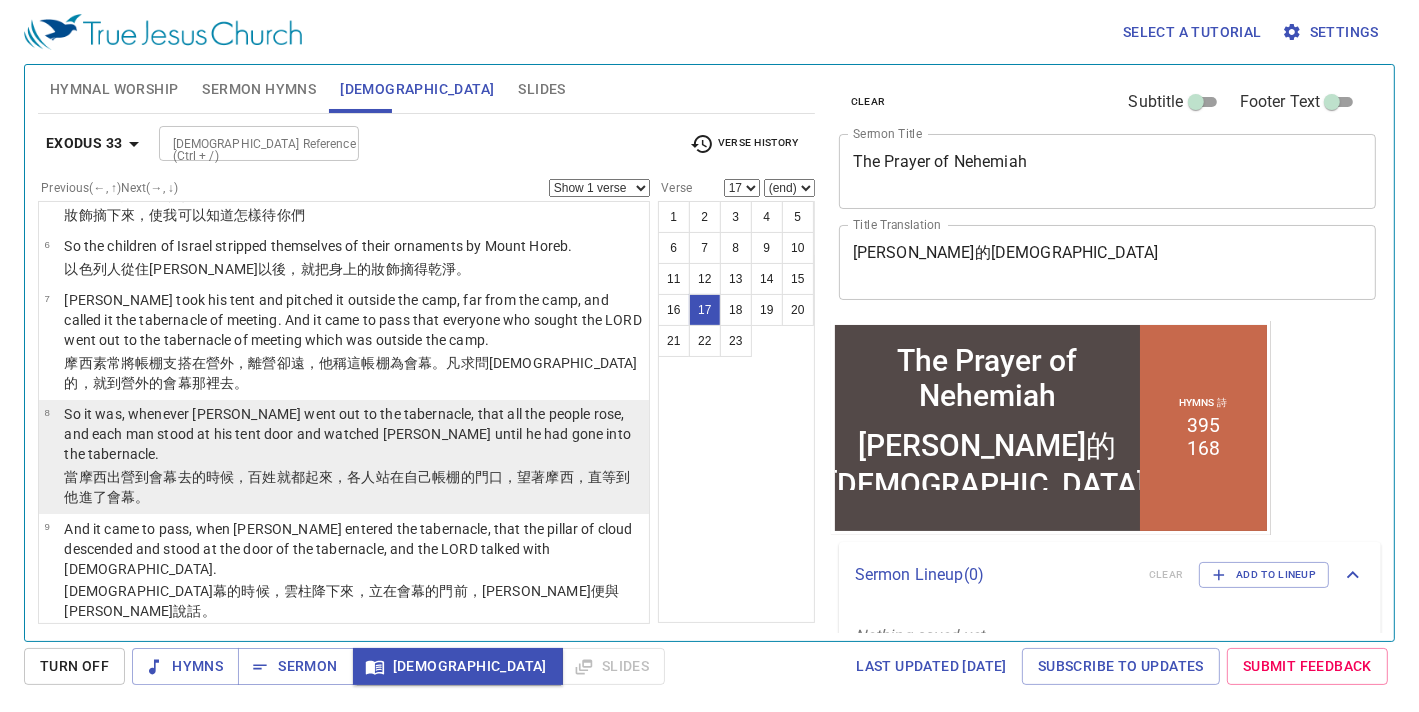 scroll, scrollTop: 484, scrollLeft: 0, axis: vertical 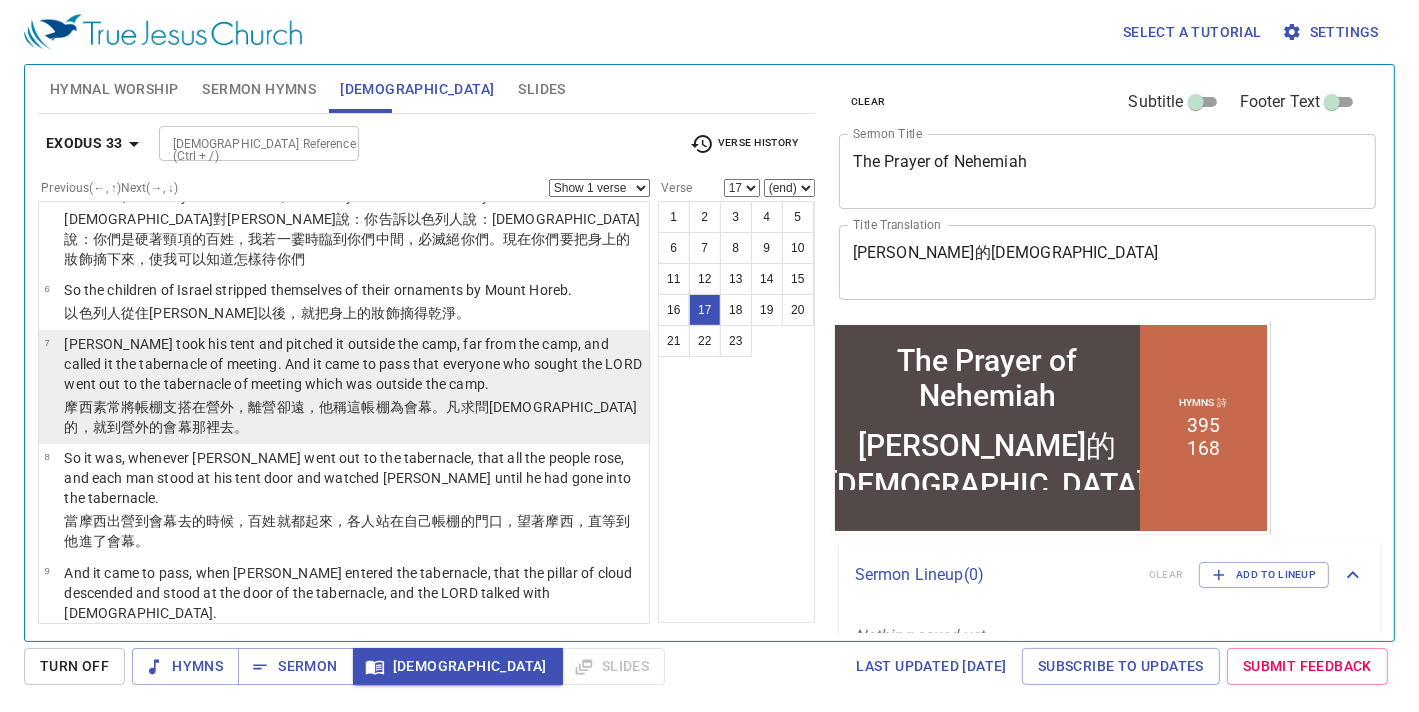 click on "摩西素常將帳棚支搭在營外，離營卻遠，他稱這帳棚為會幕。凡求問[DEMOGRAPHIC_DATA]的，就到營外的會幕那裡去。" at bounding box center [353, 417] 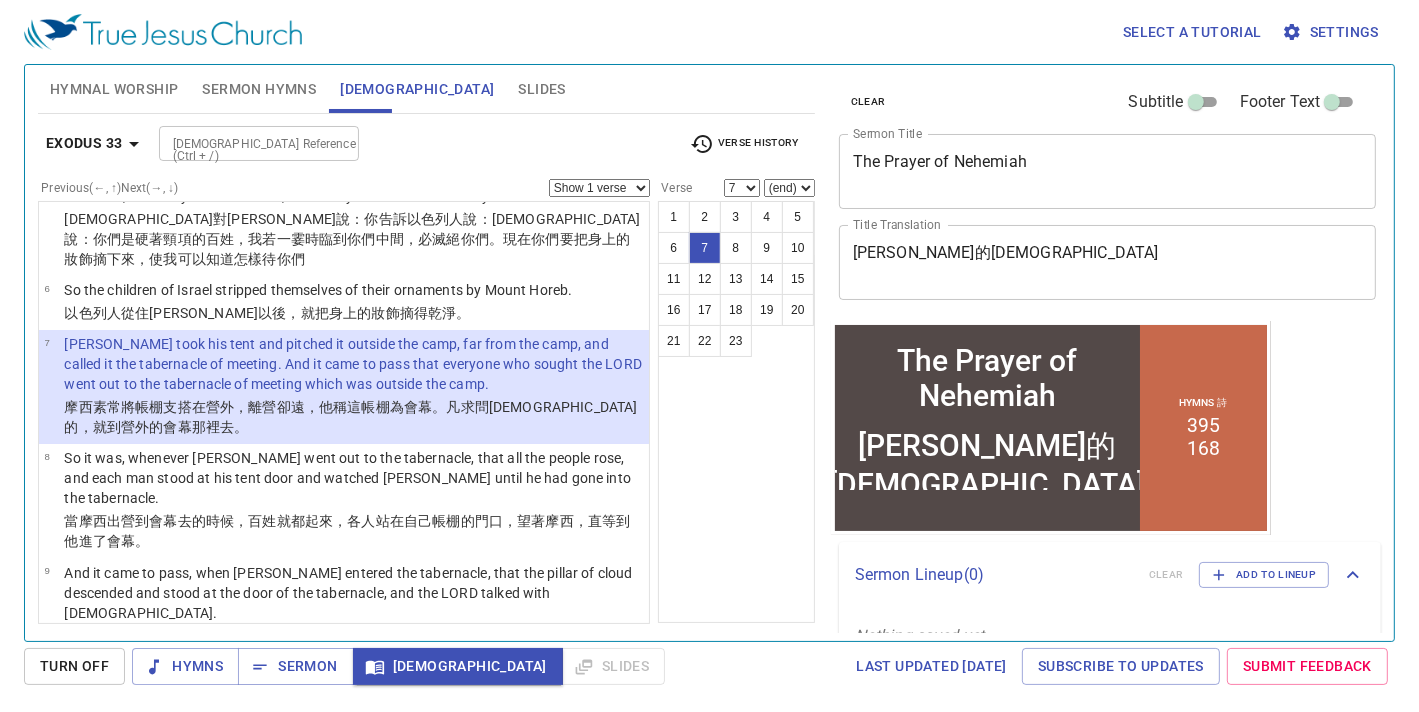 click on "摩西素常將帳棚支搭在營外，離營卻遠，他稱這帳棚為會幕。凡求問[DEMOGRAPHIC_DATA]的，就到營外的會幕那裡去。" at bounding box center [353, 417] 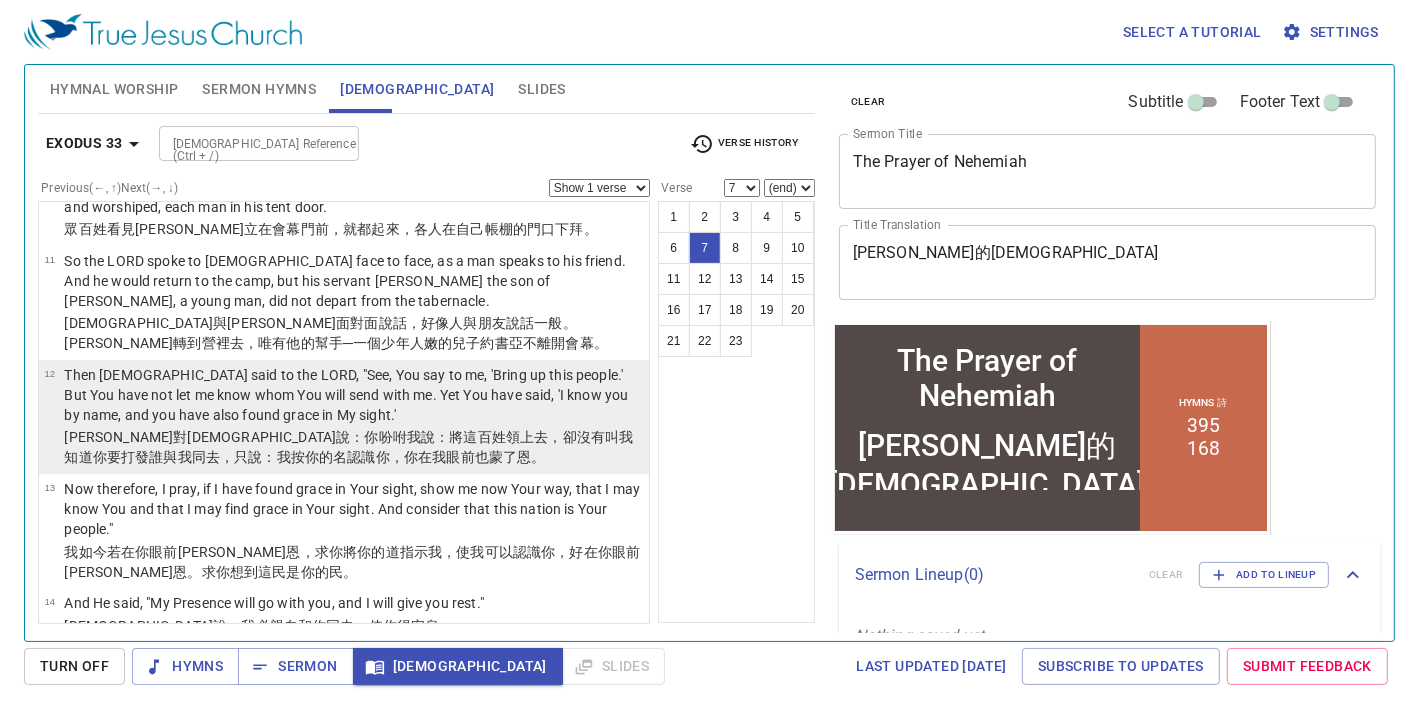 scroll, scrollTop: 1184, scrollLeft: 0, axis: vertical 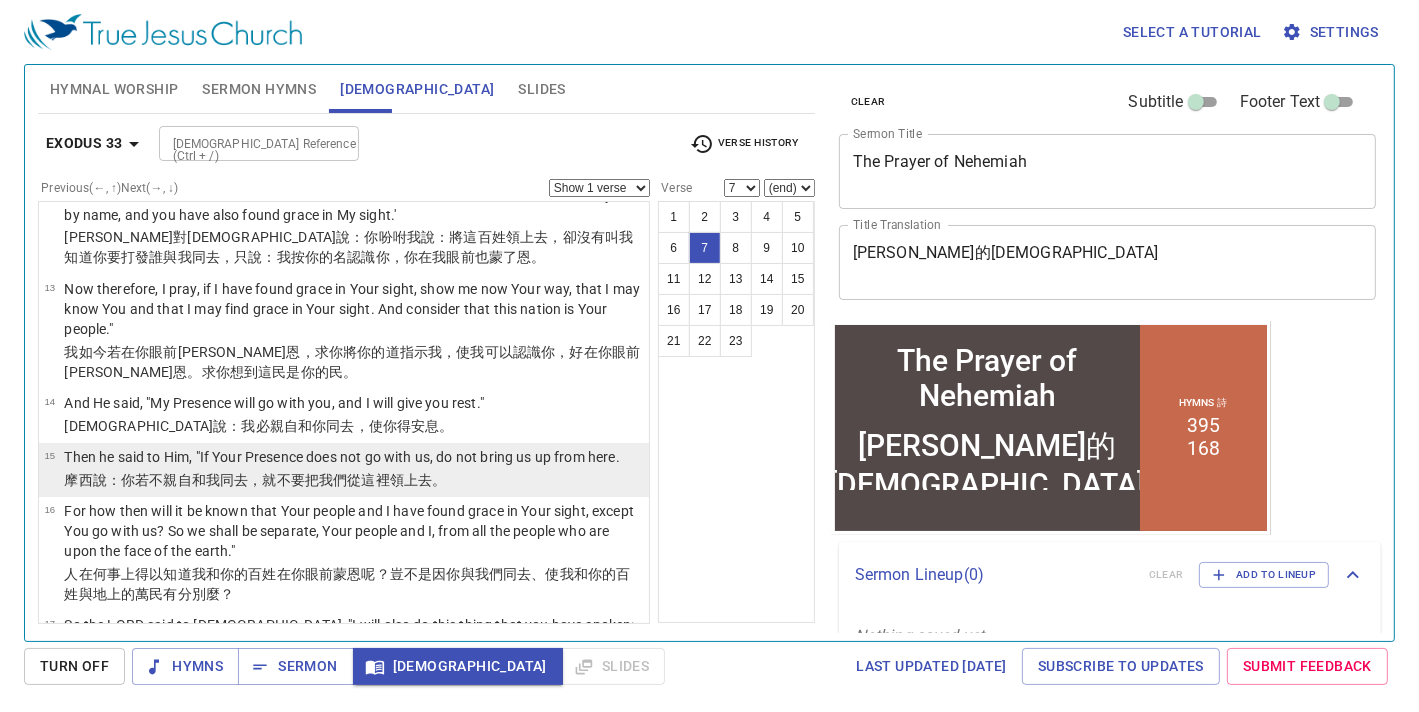 click on "摩西說：你若不親自和我同去，就不要把我們從這裡領上去。" at bounding box center (341, 481) 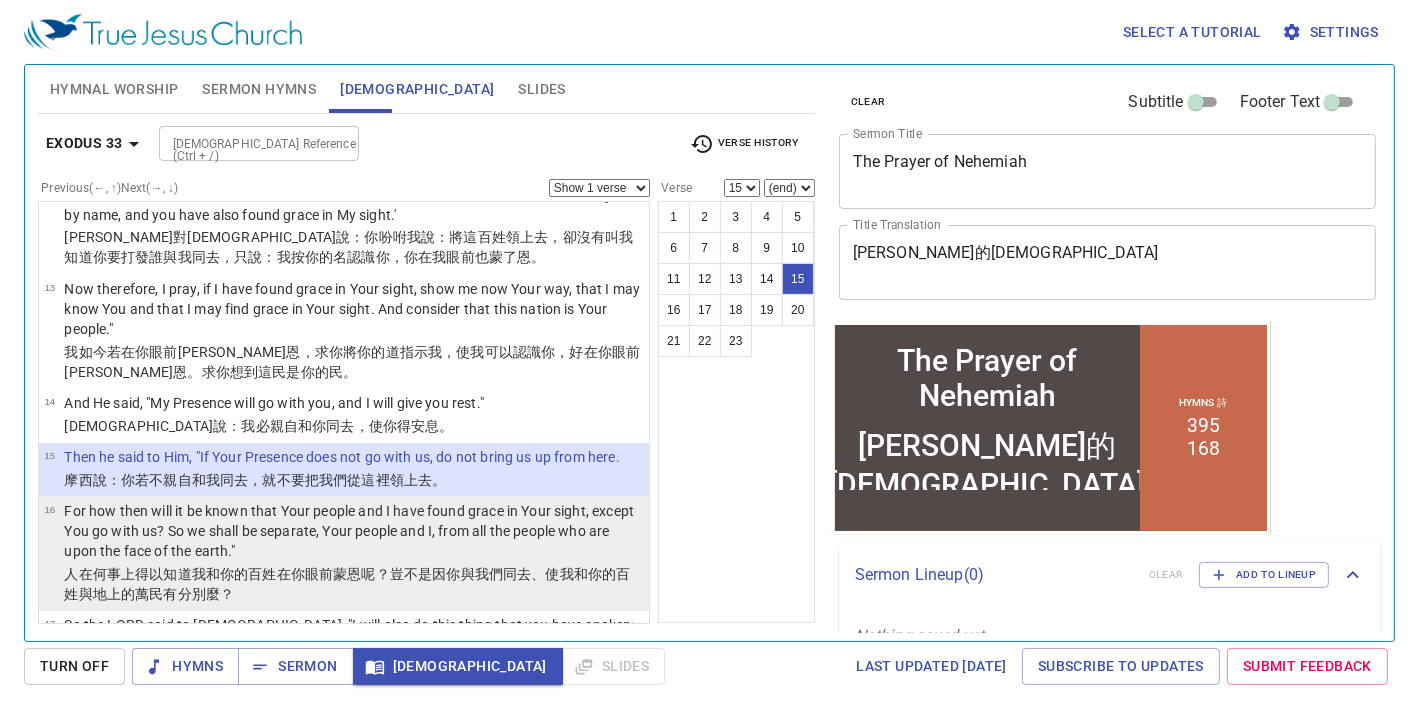 click on "For how then will it be known that Your people and I have found grace in Your sight, except You go with us? So we shall be separate, Your people and I, from all the people who are upon the face of the earth."" at bounding box center [353, 531] 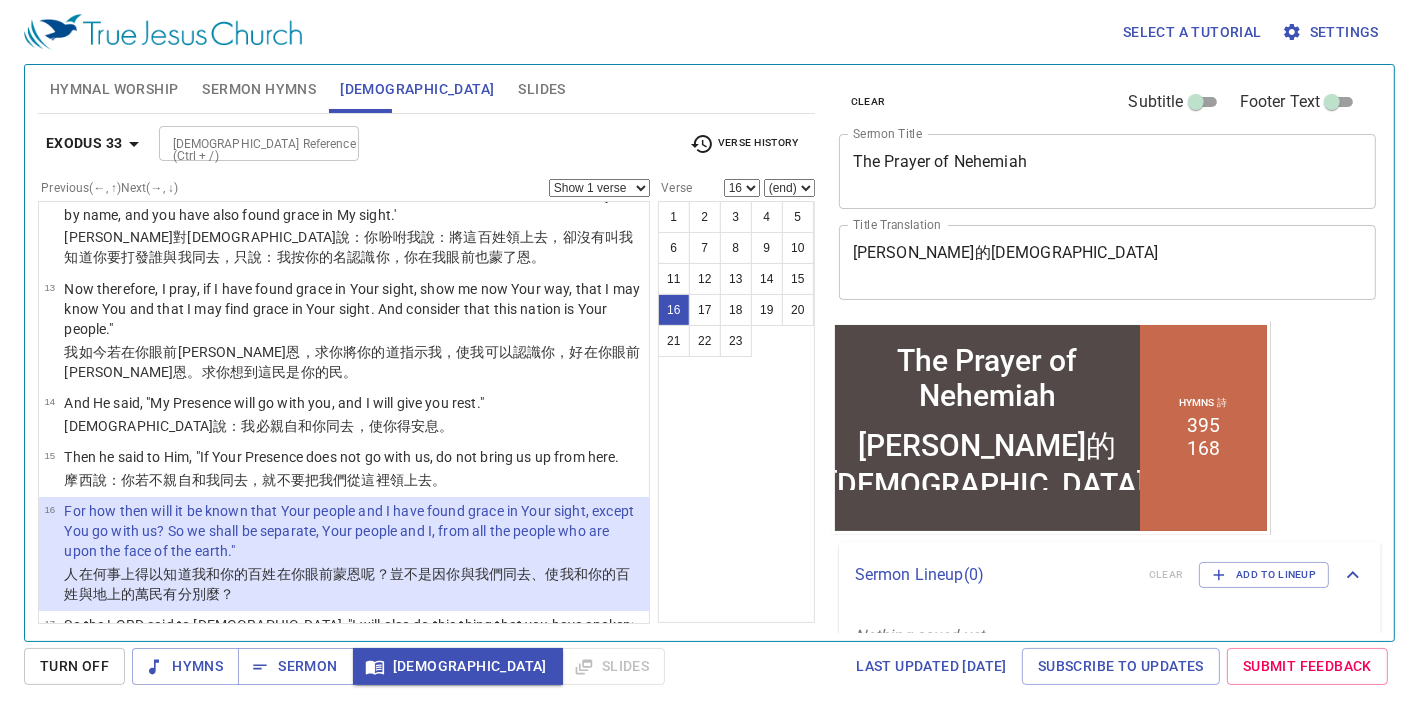click on "For how then will it be known that Your people and I have found grace in Your sight, except You go with us? So we shall be separate, Your people and I, from all the people who are upon the face of the earth."" at bounding box center [353, 531] 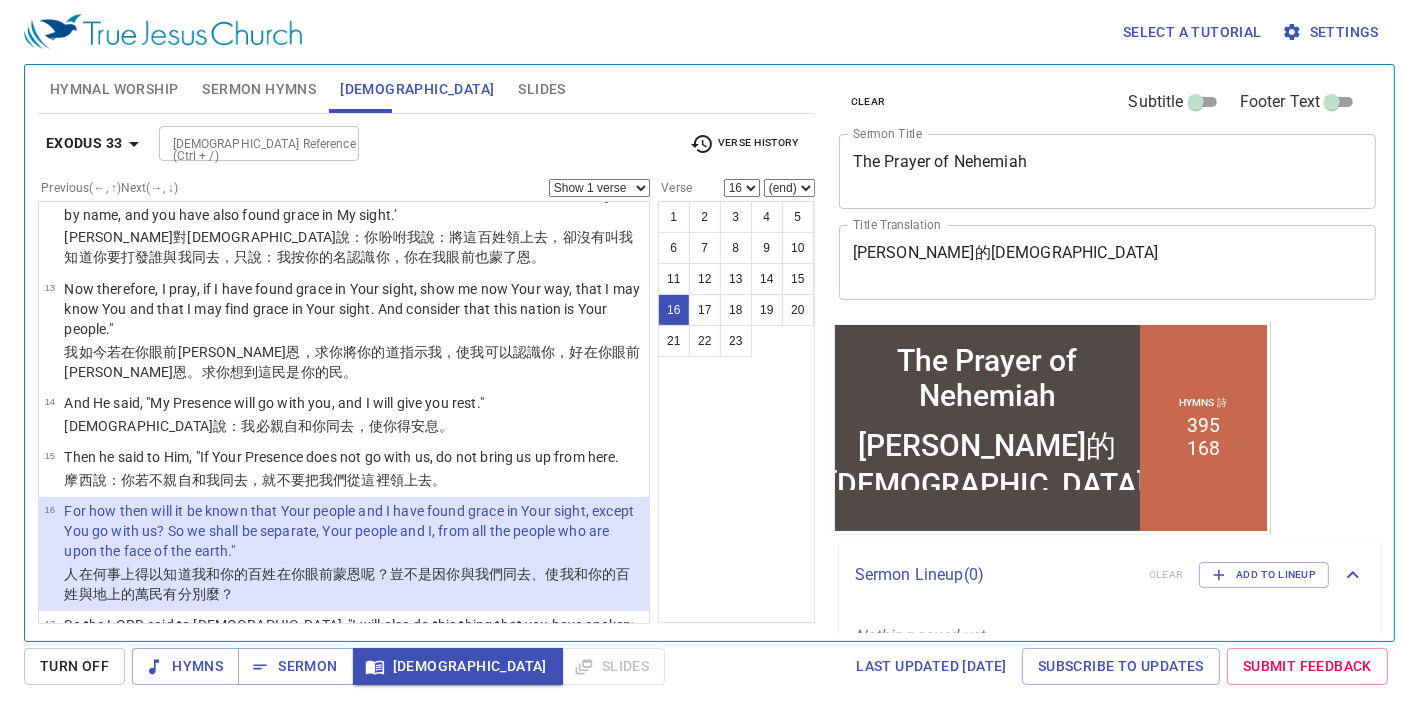 click on "The Prayer of Nehemiah" at bounding box center (1108, 171) 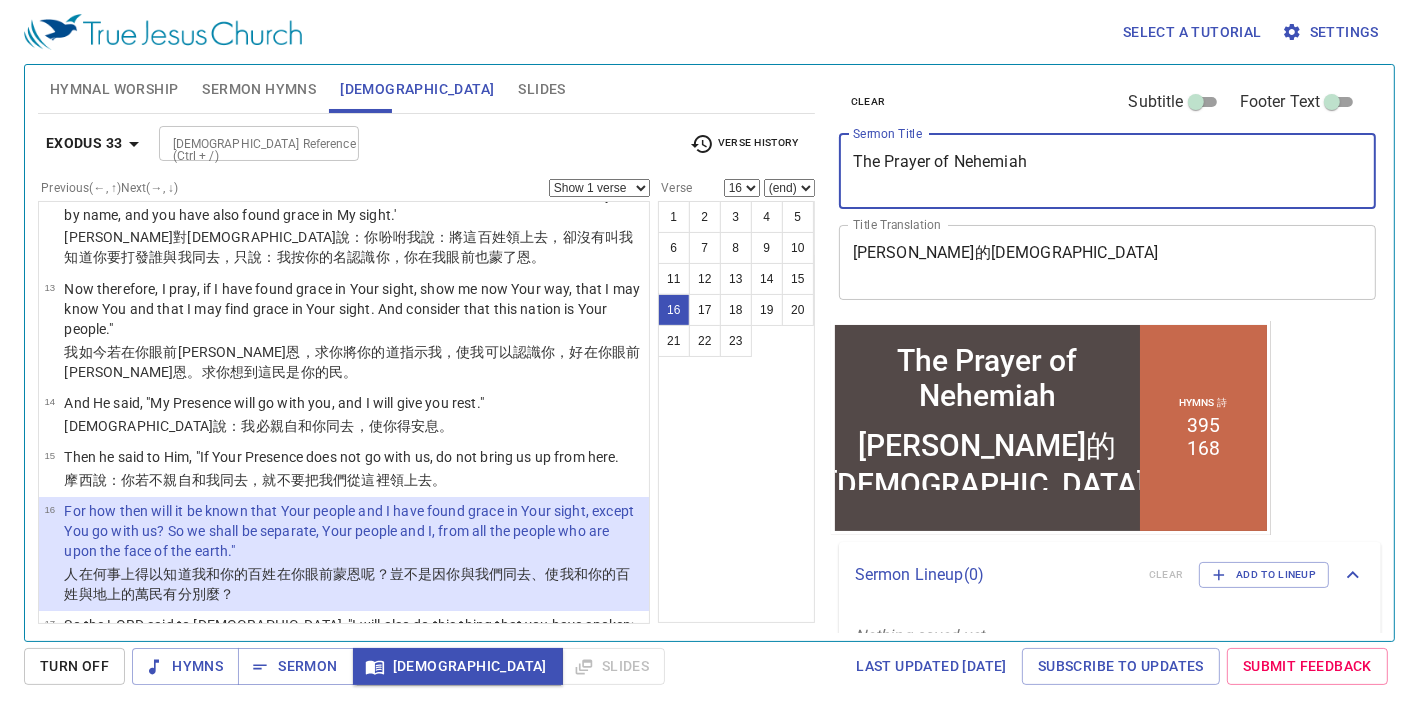 click on "The Prayer of Nehemiah" at bounding box center (1108, 171) 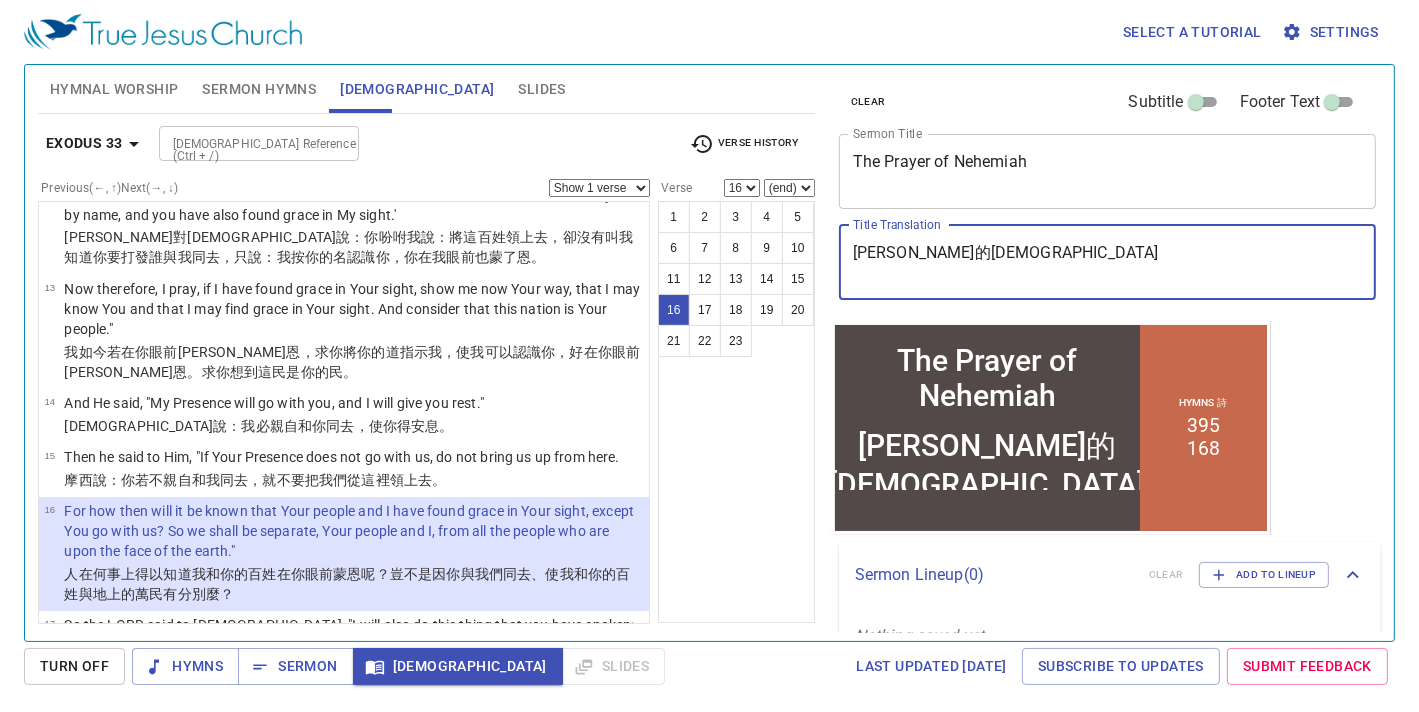 click on "[PERSON_NAME]的[DEMOGRAPHIC_DATA]" at bounding box center (1108, 262) 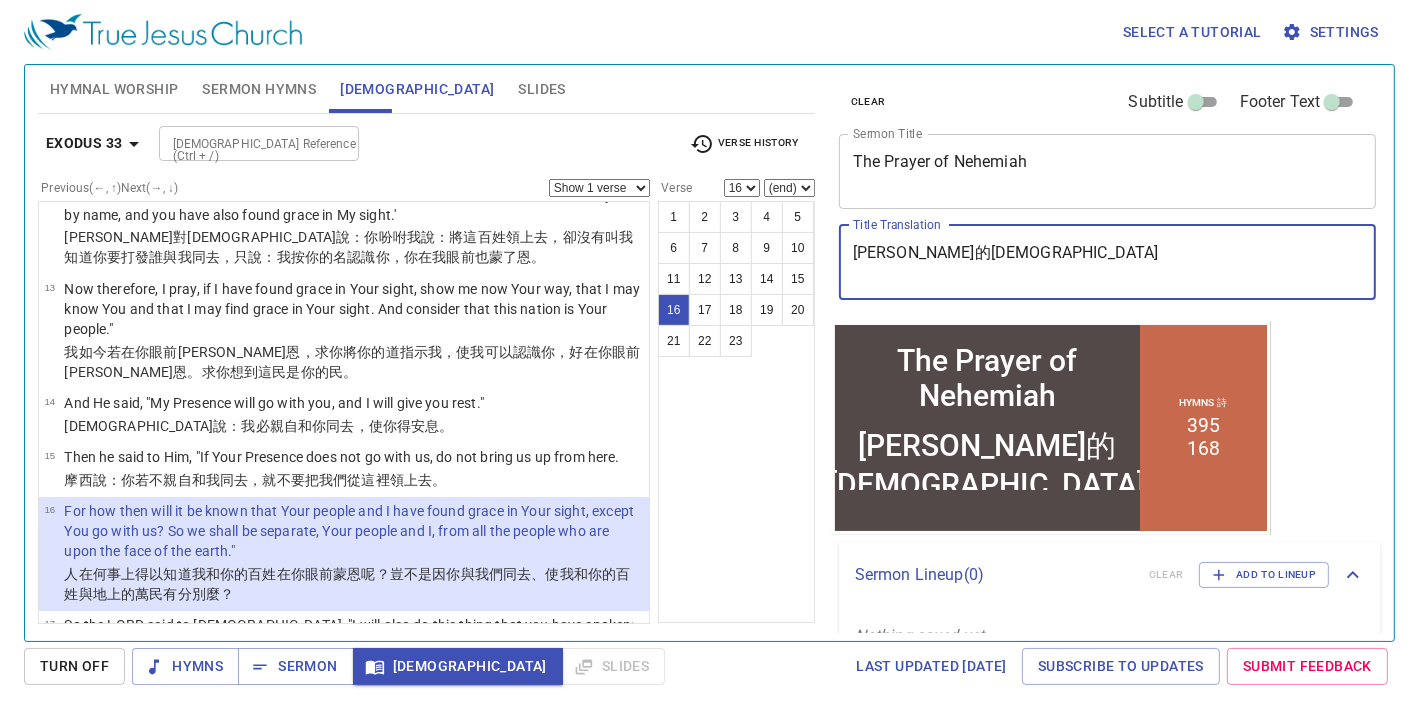 click on "The Prayer of Nehemiah" at bounding box center [1108, 171] 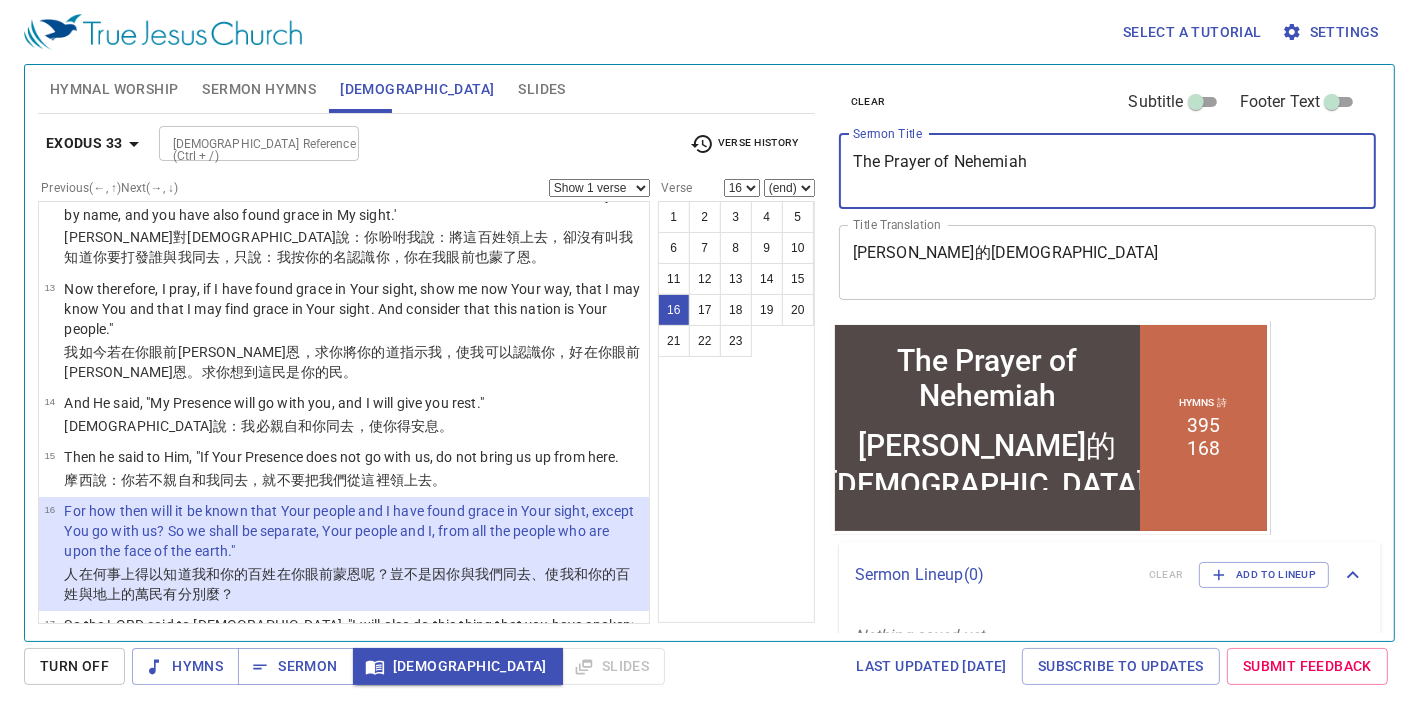click on "The Prayer of Nehemiah" at bounding box center (1108, 171) 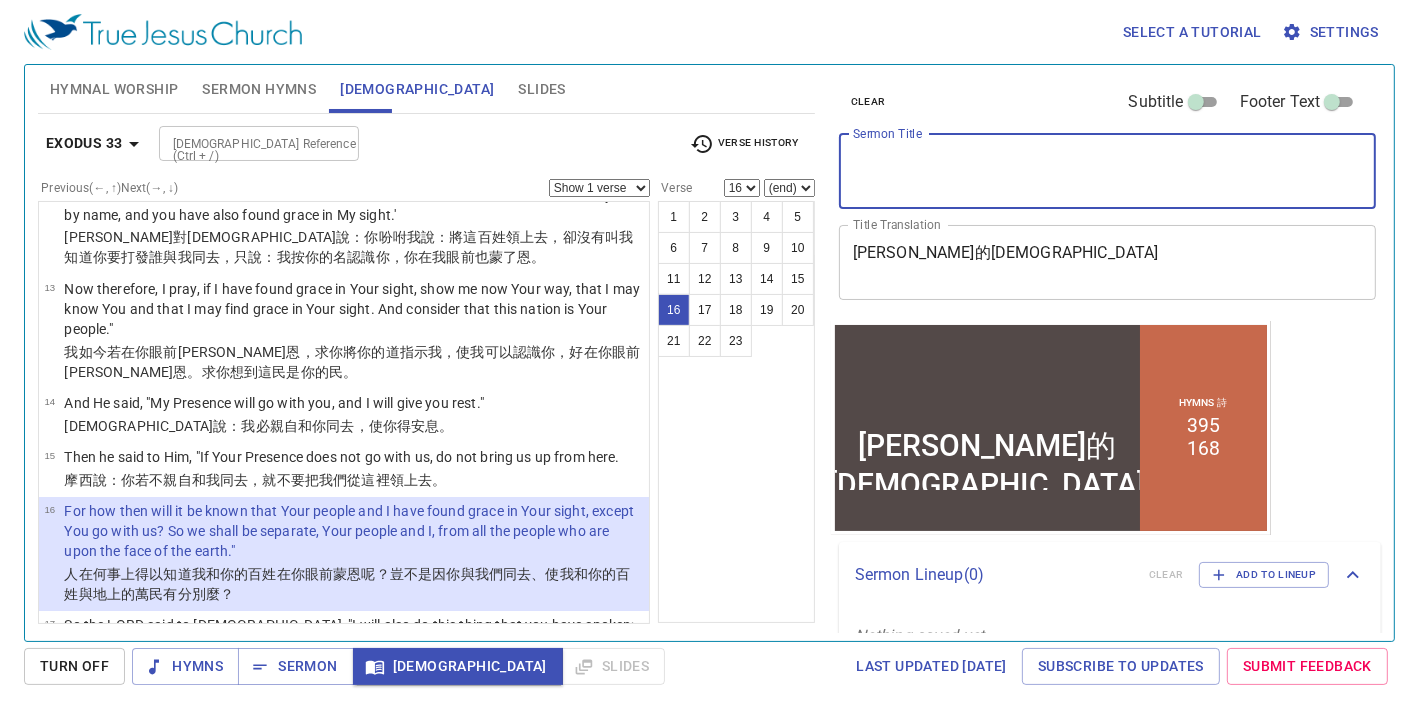 type 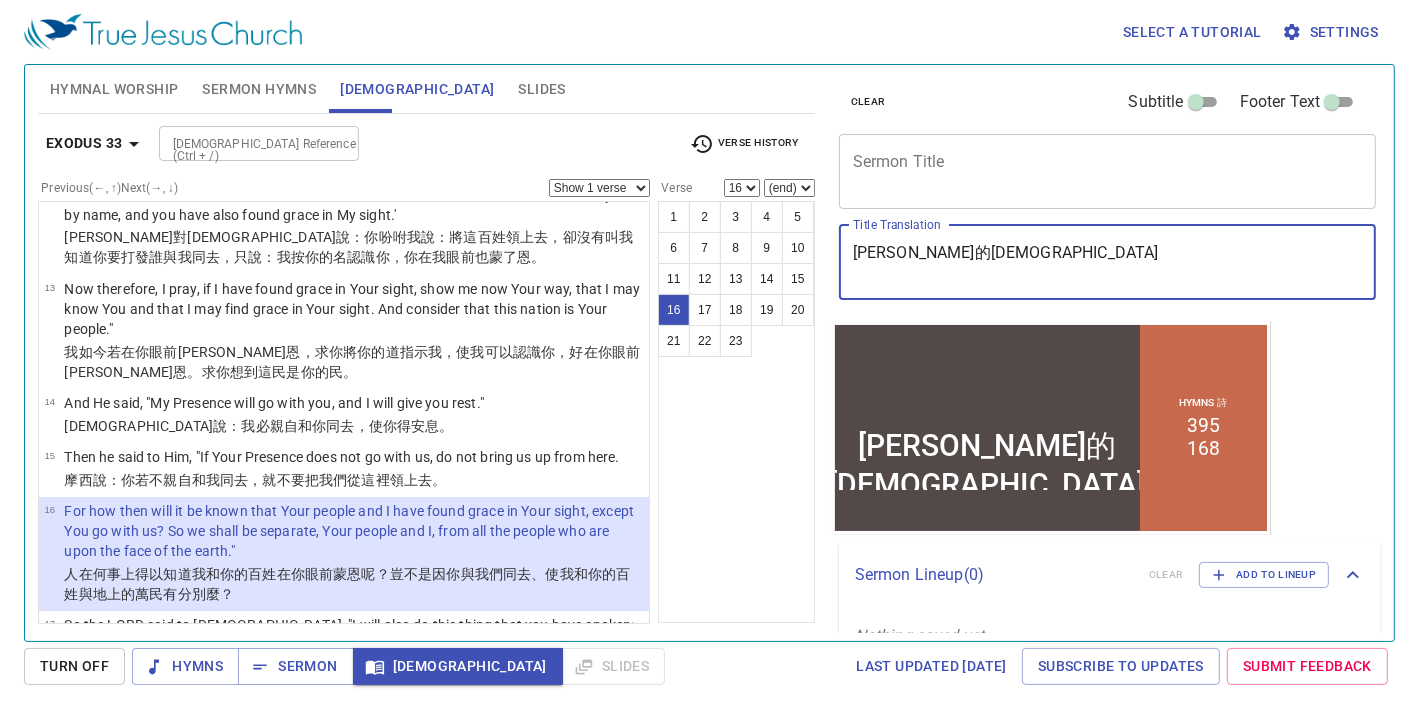 click on "[PERSON_NAME]的[DEMOGRAPHIC_DATA]" at bounding box center [1108, 262] 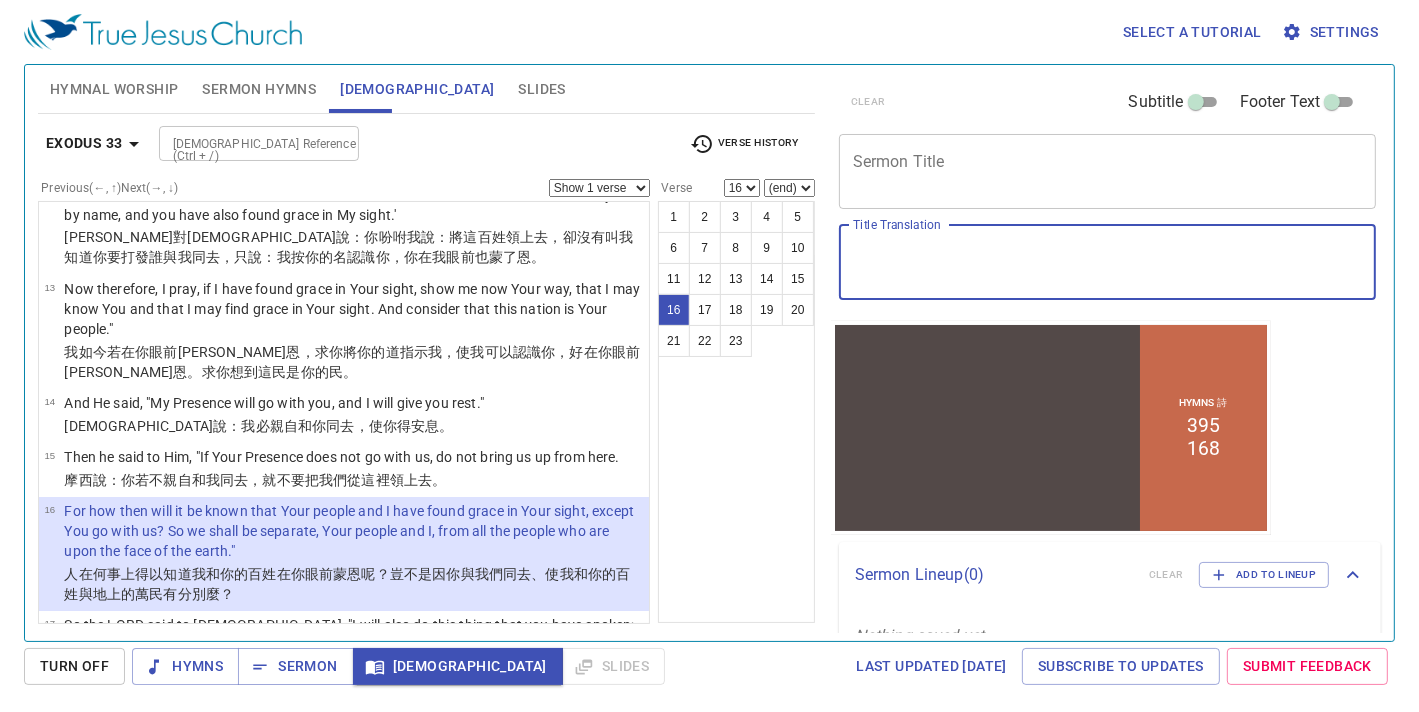 type 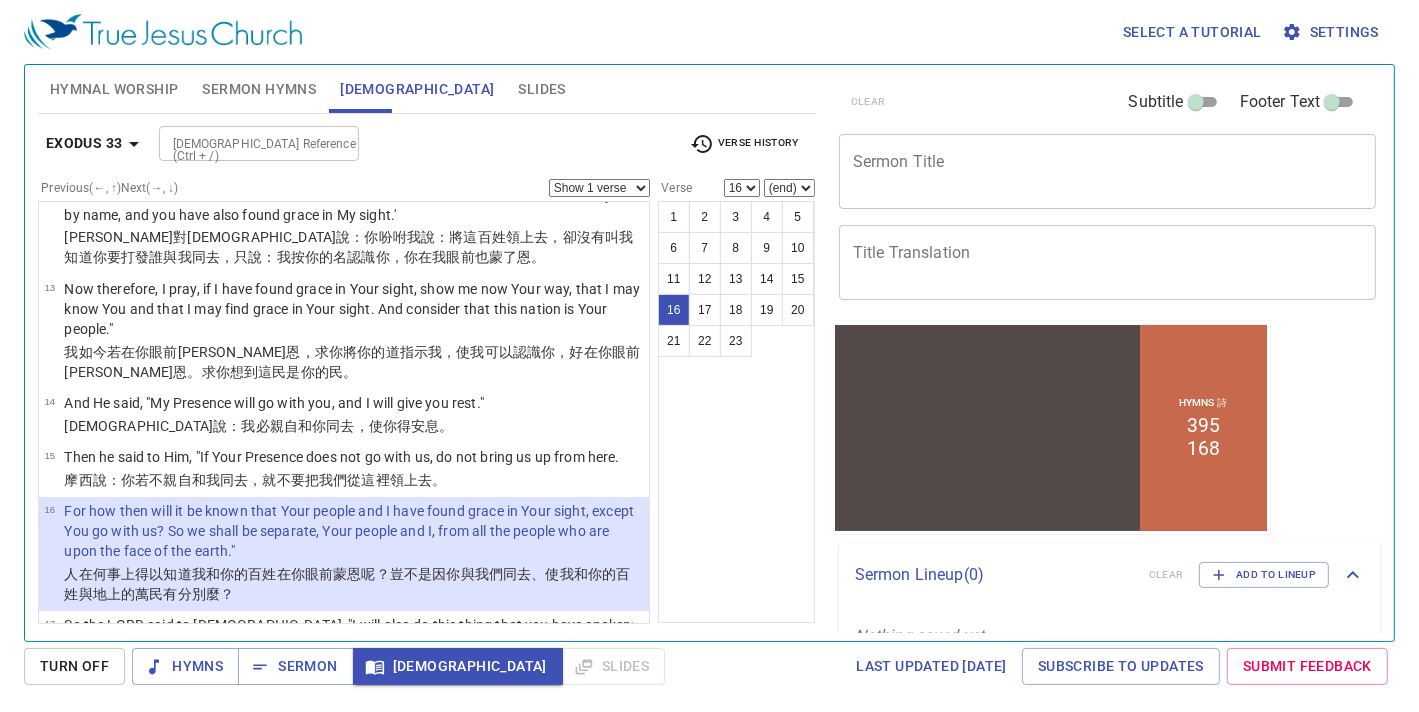 click on "Exodus 33 [DEMOGRAPHIC_DATA] Reference (Ctrl + /) [DEMOGRAPHIC_DATA] Reference (Ctrl + /)   Verse History   Previous  (←, ↑)     Next  (→, ↓) Show 1 verse Show 2 verses Show 3 verses Show 4 verses Show 5 verses 1 Then the LORD said to [DEMOGRAPHIC_DATA], "Depart and go up from here, you and the people whom you have brought out of the land of [GEOGRAPHIC_DATA], to the land of which I swore to [DEMOGRAPHIC_DATA], [PERSON_NAME], and [PERSON_NAME], saying, 'To your descendants I will give it.'   [PERSON_NAME]吩咐[PERSON_NAME]說：我曾起誓應許[PERSON_NAME]、[DEMOGRAPHIC_DATA]、[PERSON_NAME]說：要將[PERSON_NAME]地賜給你的後裔。現在你和你從埃及地所領出來的百姓，要從這裡往那地去。 2 And I will send My [PERSON_NAME] before you, and I will drive out the [DEMOGRAPHIC_DATA] and the [DEMOGRAPHIC_DATA] and the [DEMOGRAPHIC_DATA] and the [DEMOGRAPHIC_DATA] and the Hivite and the Jebusite.   我要差遣使者在你前面，攆出[DEMOGRAPHIC_DATA]人、[DEMOGRAPHIC_DATA]人、[DEMOGRAPHIC_DATA]人、[PERSON_NAME]洗人、希未人、[PERSON_NAME]斯人， 3   4 And when the people heard this bad news, they mourned, and no one put on his ornaments.   5   6   7   8   9" at bounding box center [426, 369] 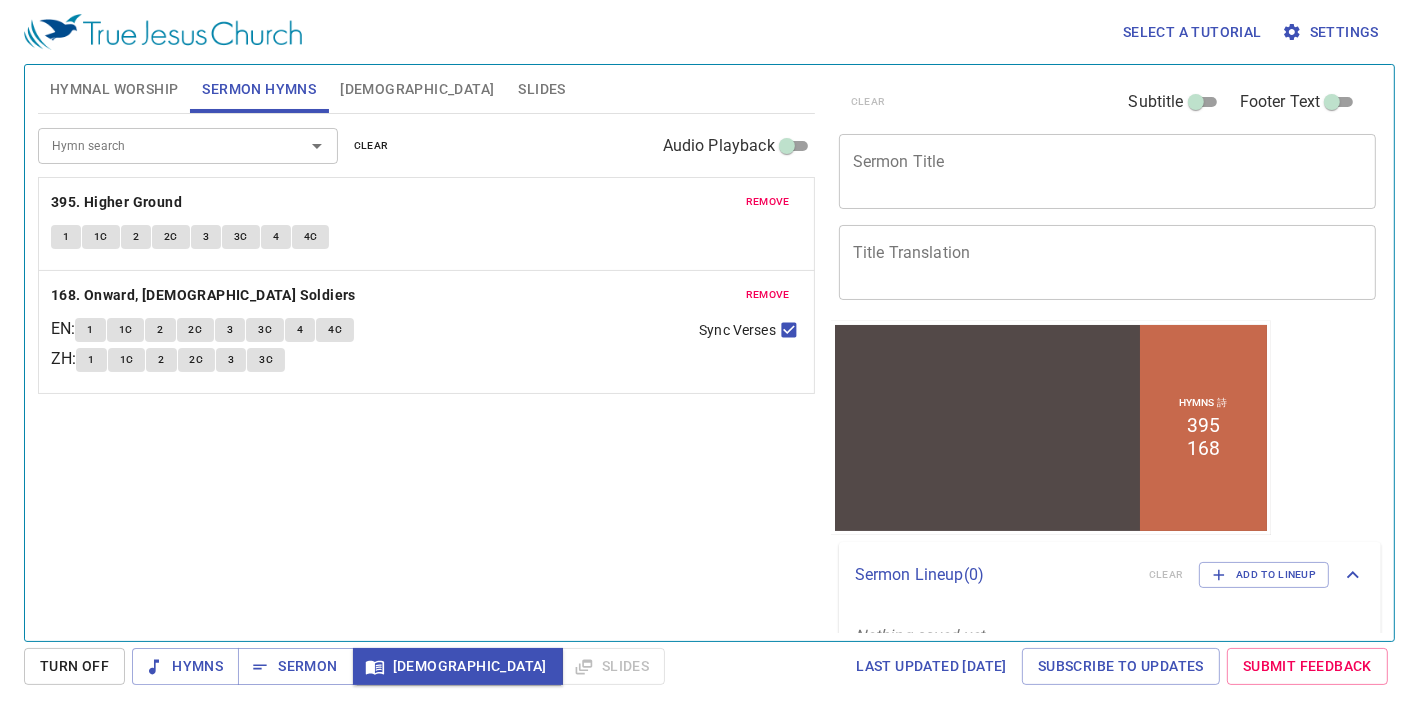 click on "remove" at bounding box center [768, 202] 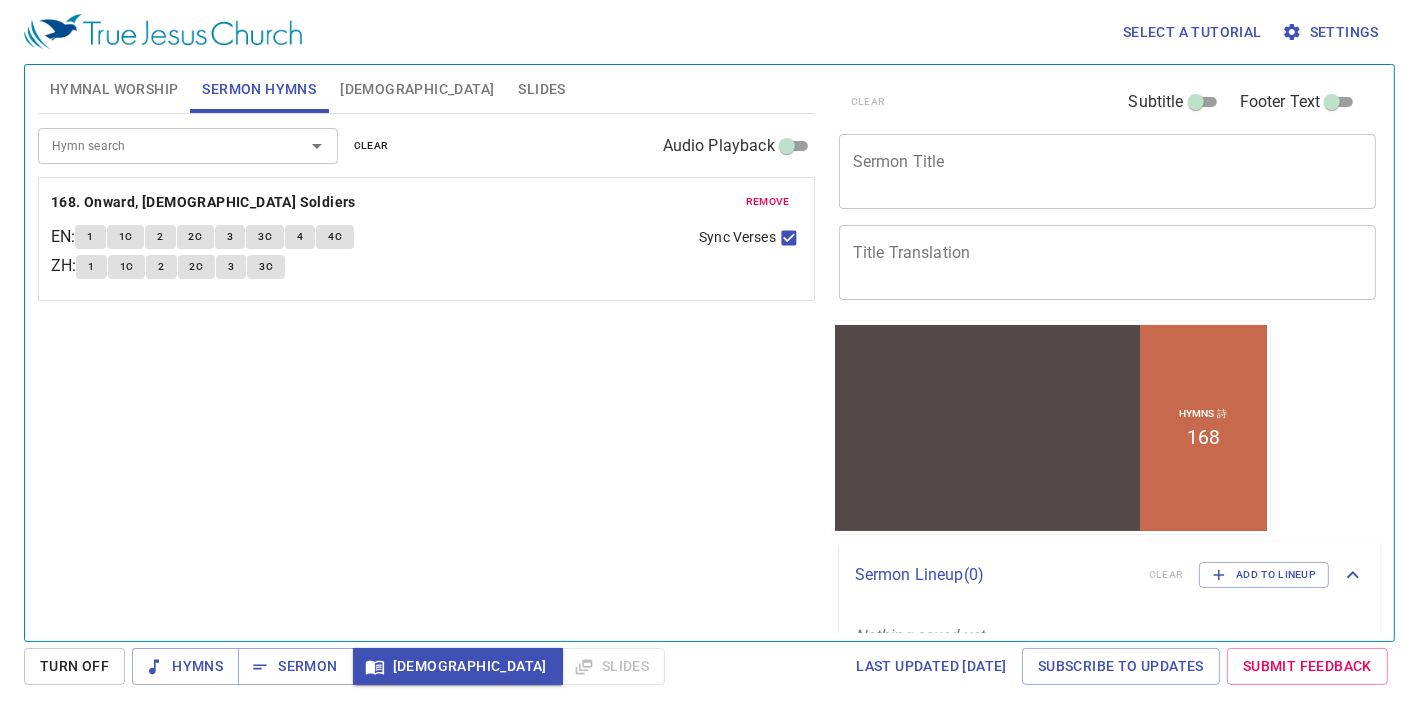 click on "remove" at bounding box center [768, 202] 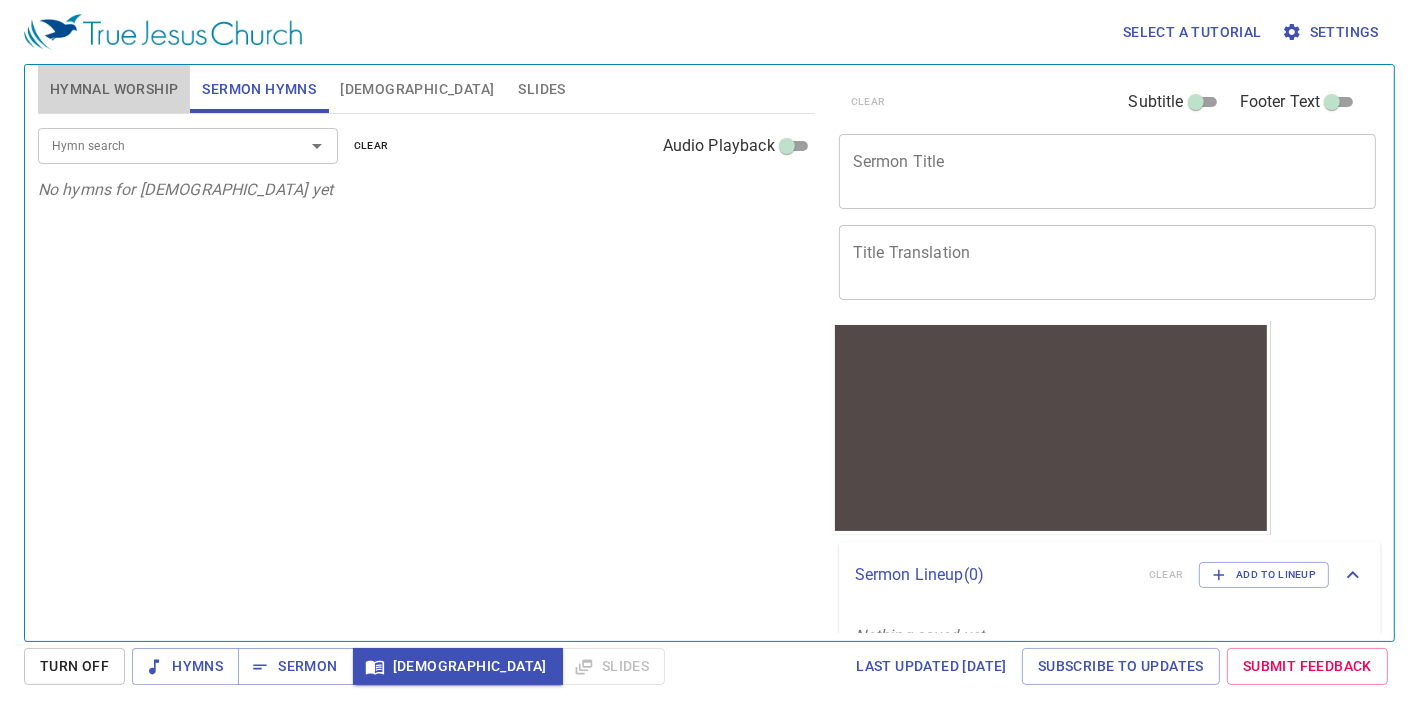 click on "Hymnal Worship" at bounding box center [114, 89] 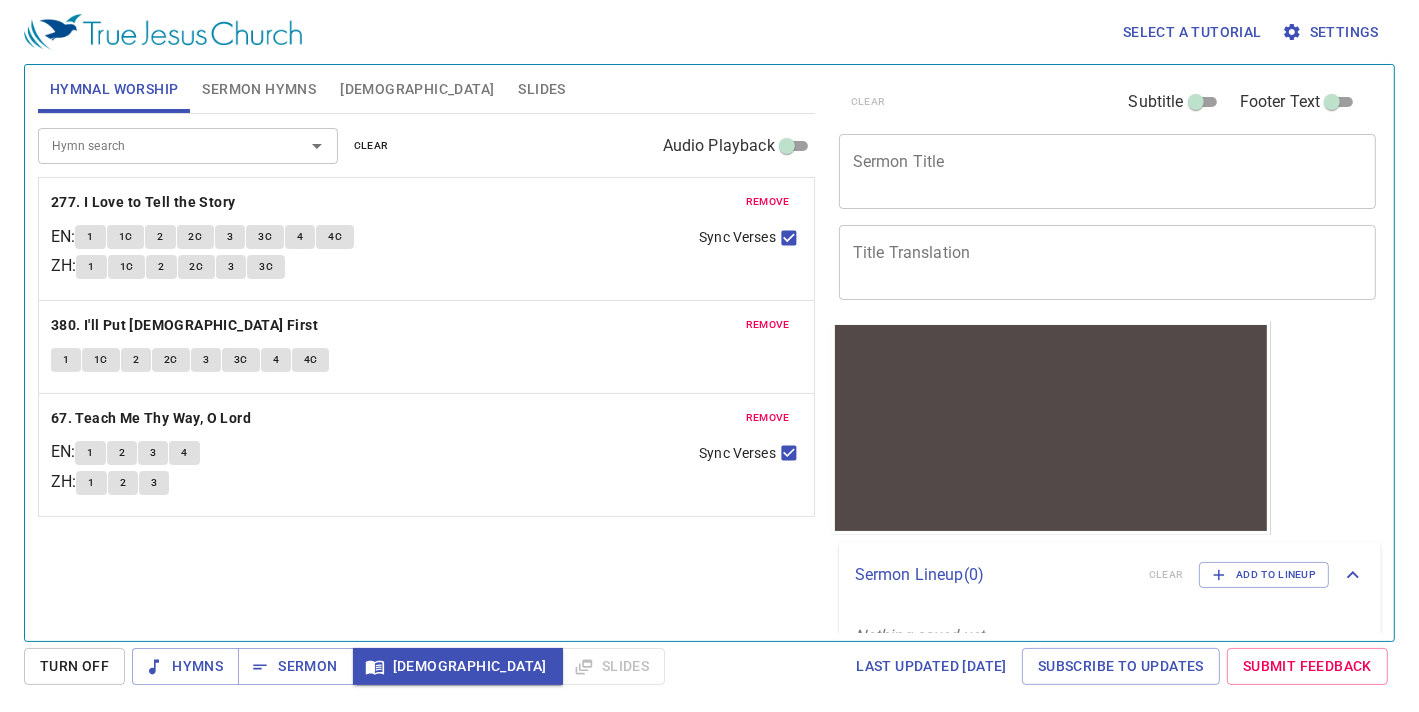 click on "remove" at bounding box center [768, 202] 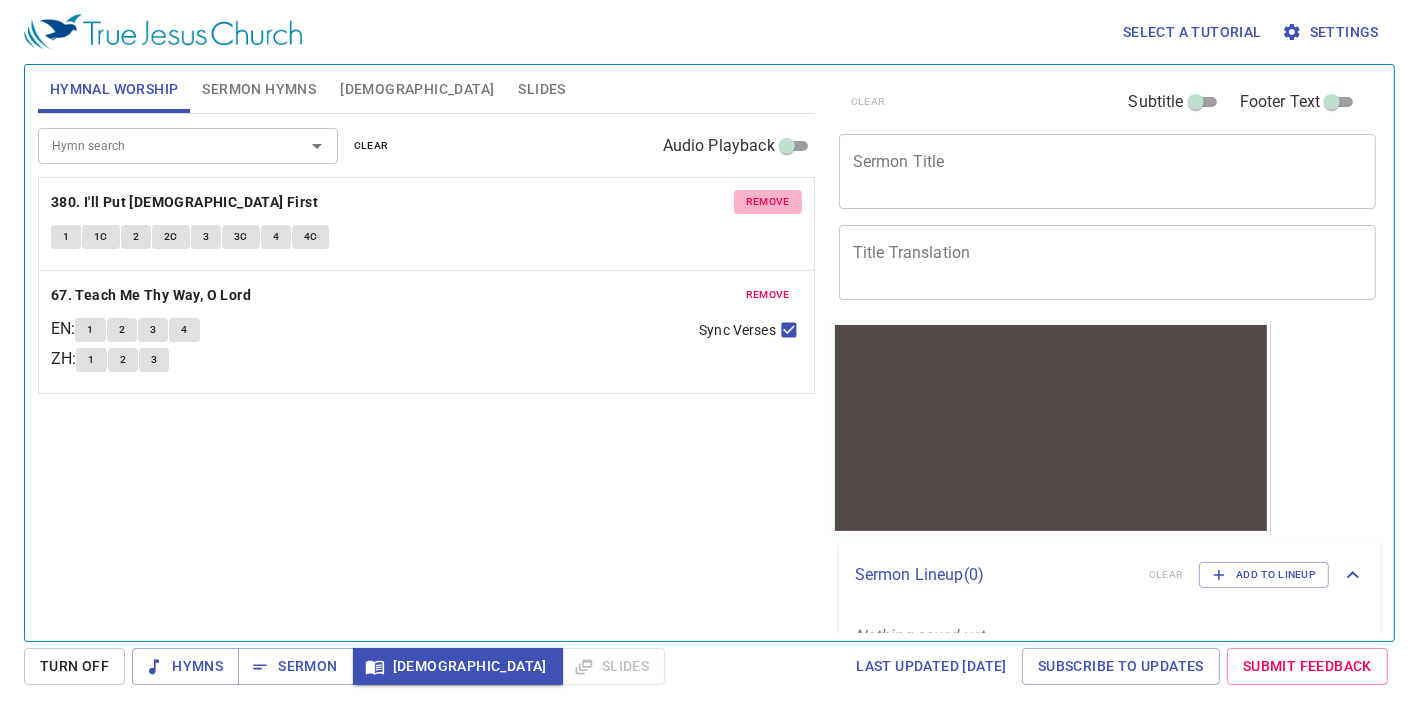 click on "remove" at bounding box center (768, 202) 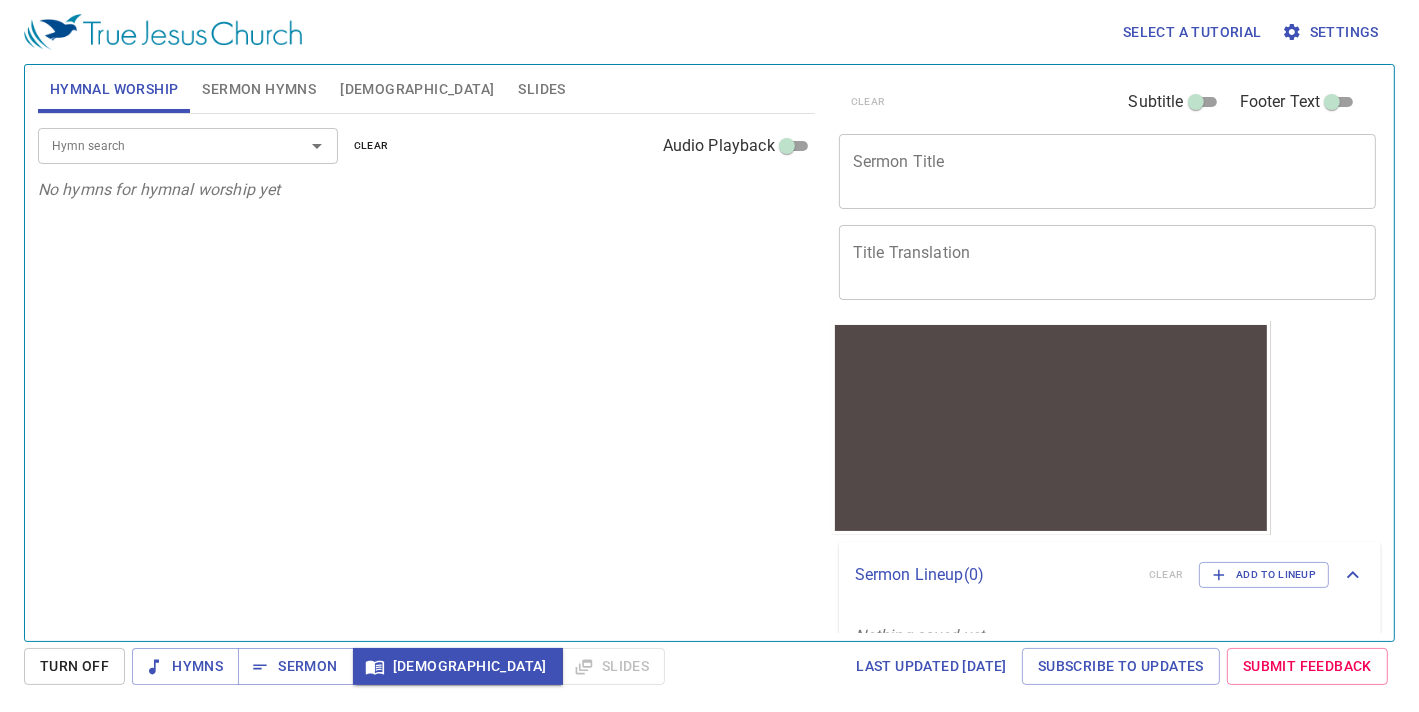 click on "[DEMOGRAPHIC_DATA]" at bounding box center [417, 89] 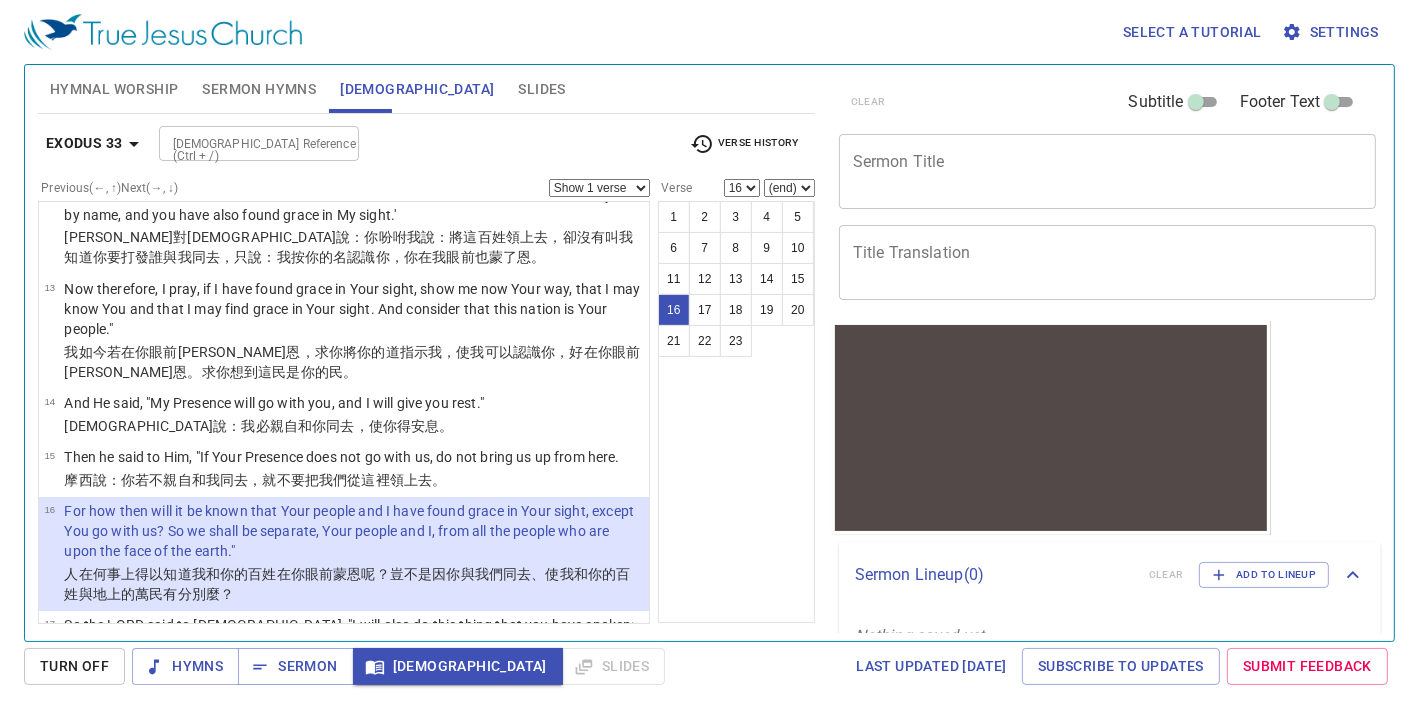 scroll, scrollTop: 1184, scrollLeft: 0, axis: vertical 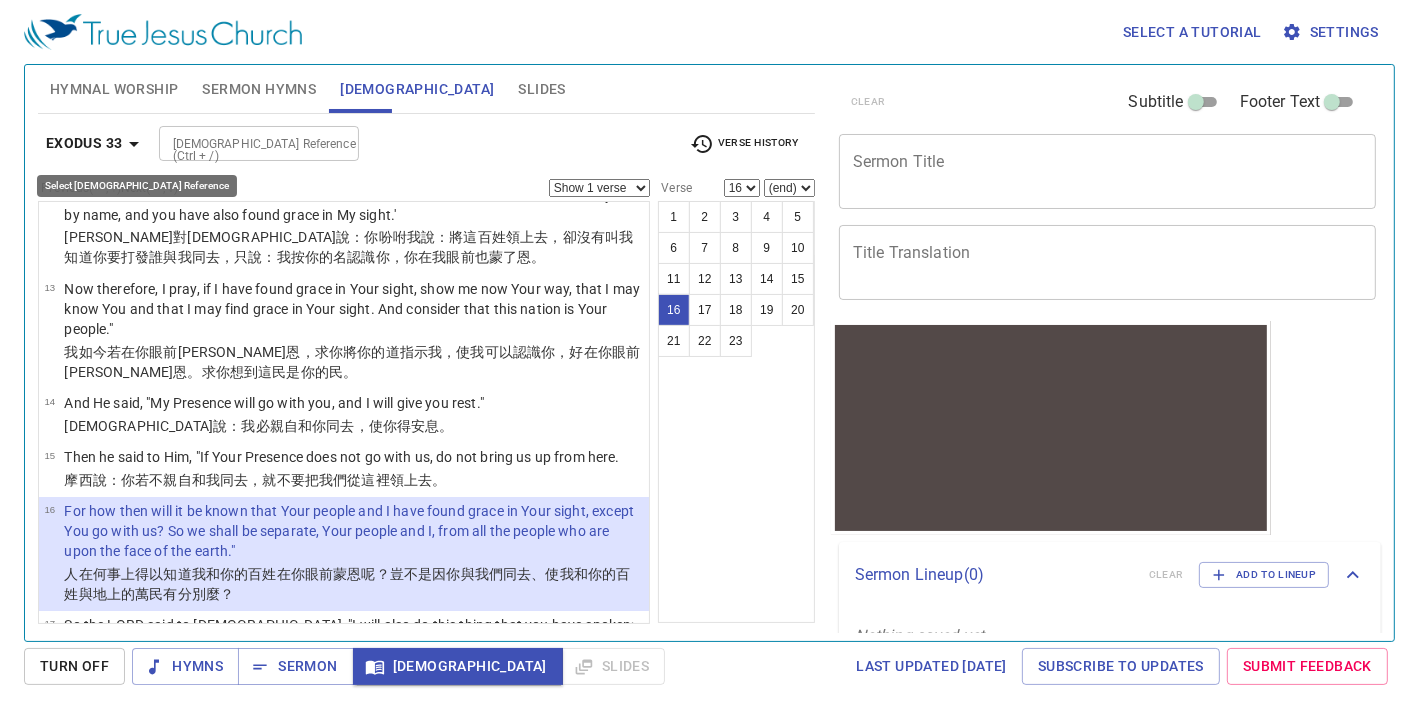 click on "Exodus 33" at bounding box center (84, 143) 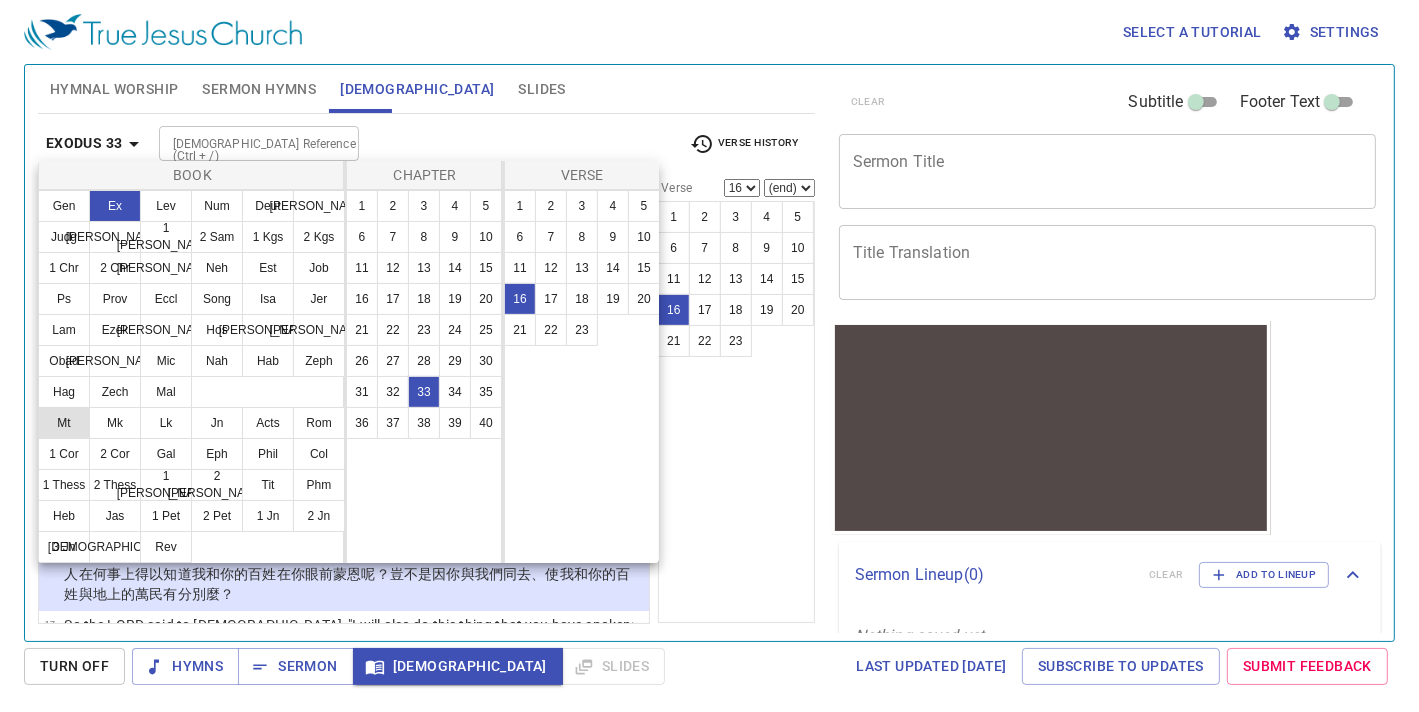 click on "Mt" at bounding box center (64, 423) 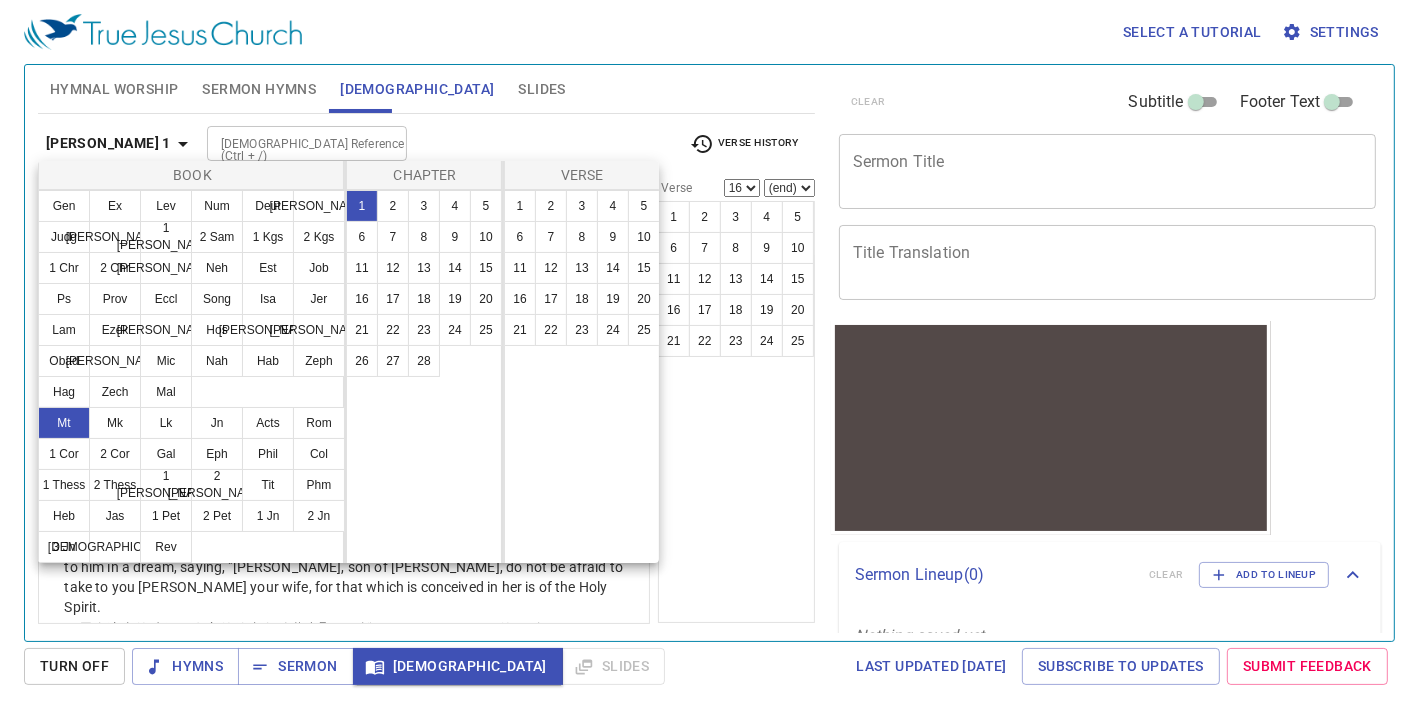 scroll, scrollTop: 0, scrollLeft: 0, axis: both 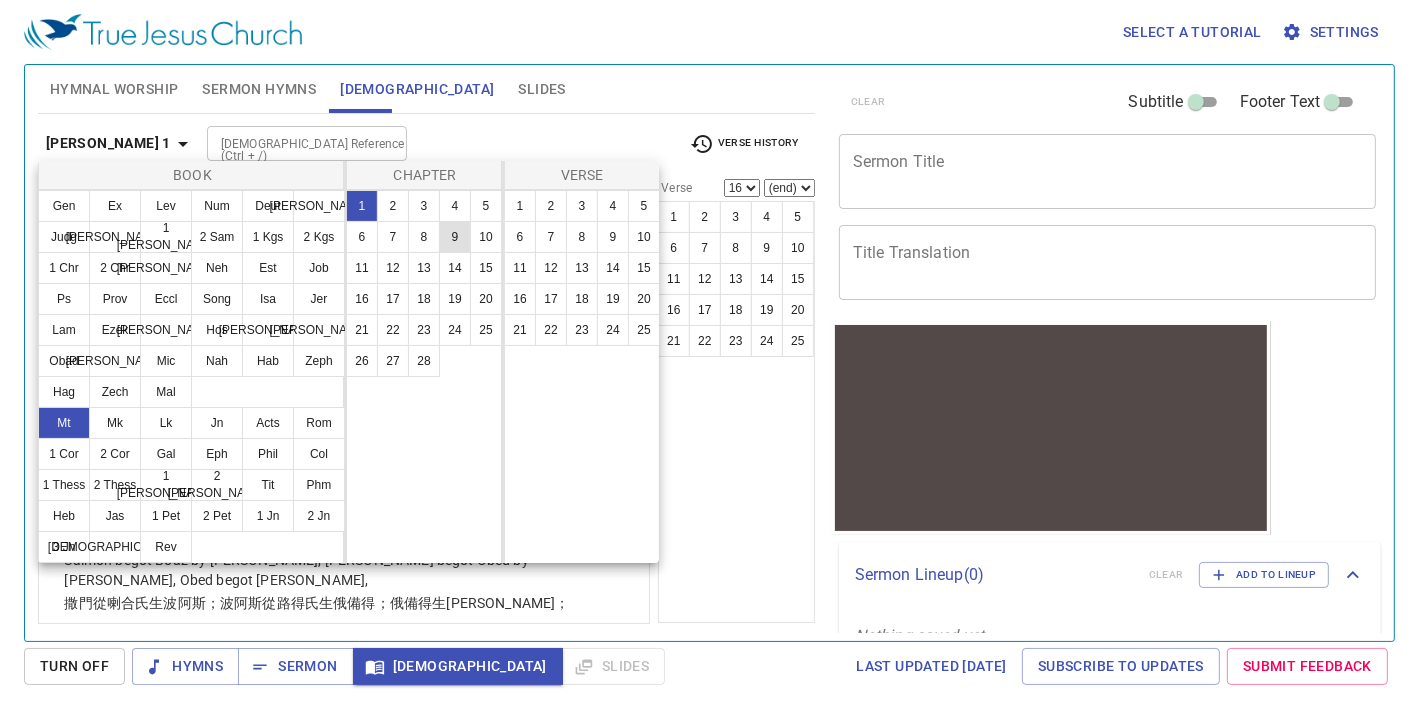 click on "9" at bounding box center (455, 237) 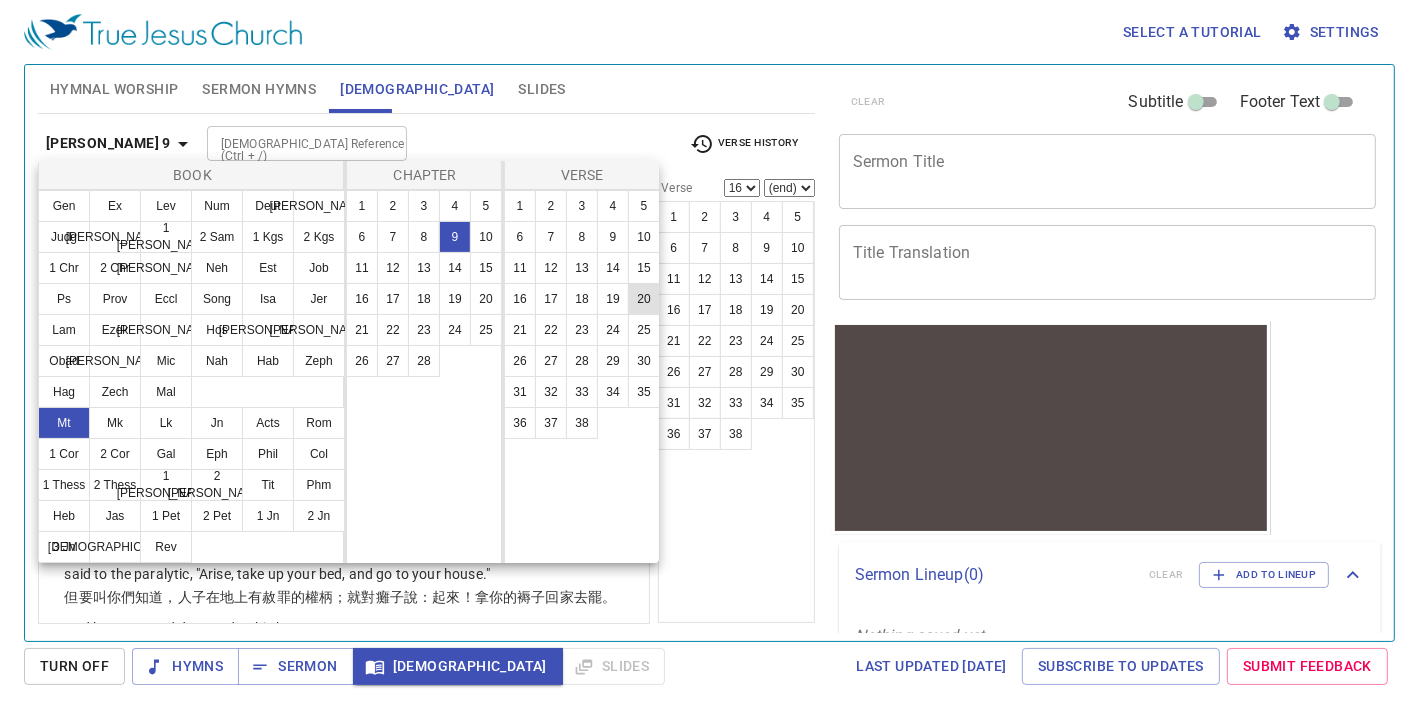 click on "20" at bounding box center [644, 299] 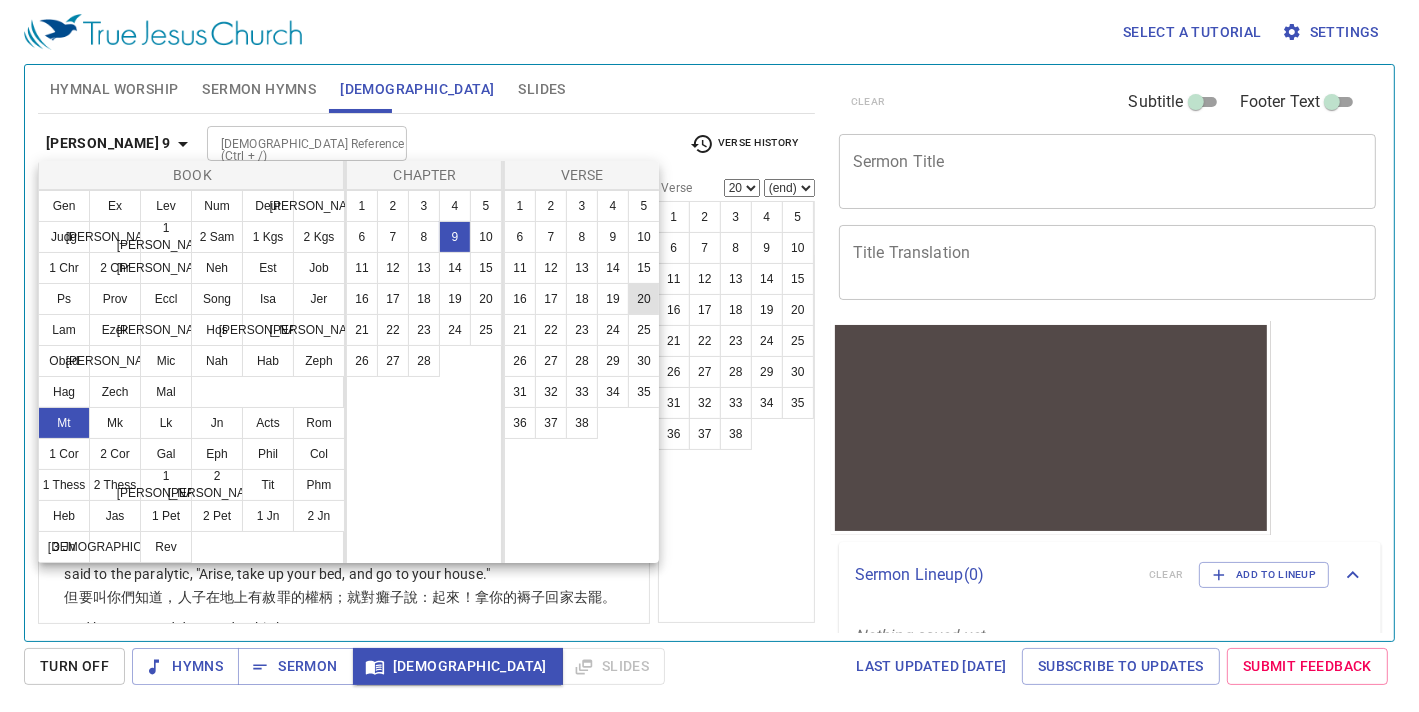 scroll, scrollTop: 1300, scrollLeft: 0, axis: vertical 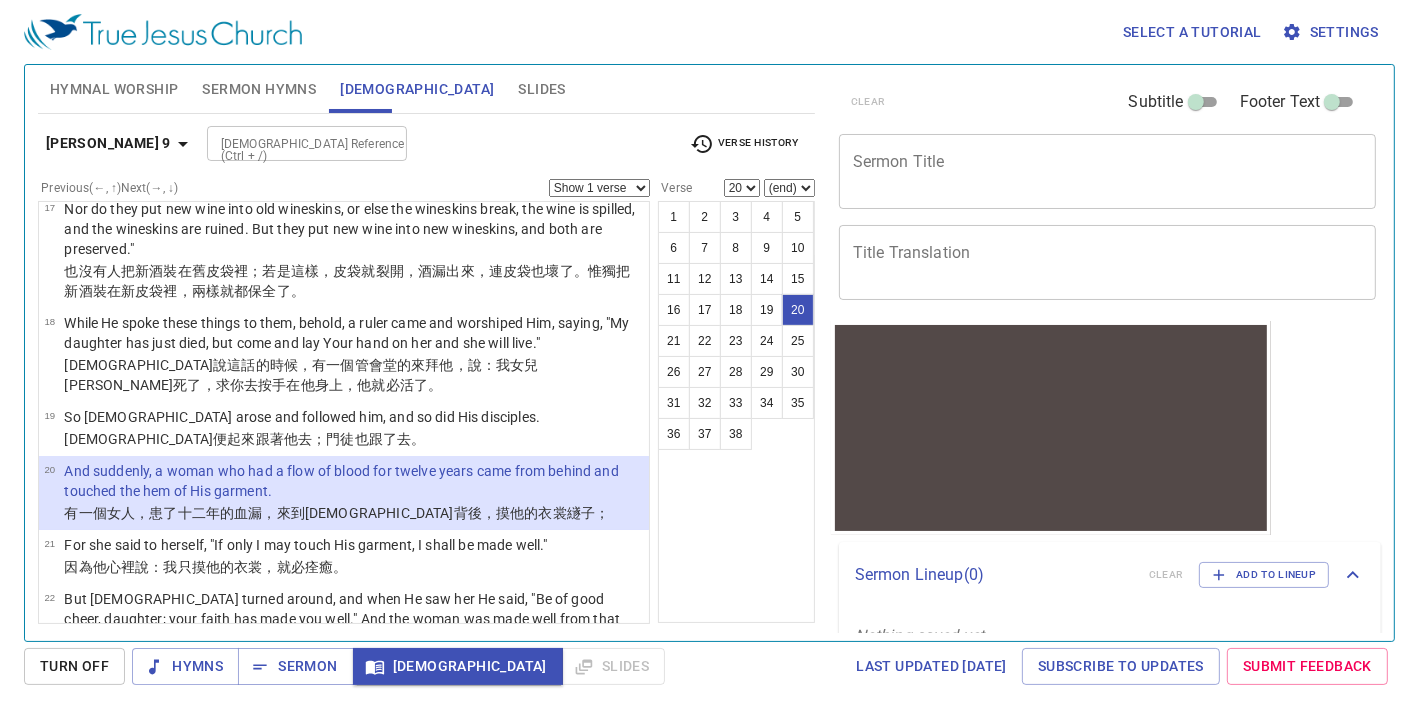 drag, startPoint x: 619, startPoint y: 182, endPoint x: 615, endPoint y: 194, distance: 12.649111 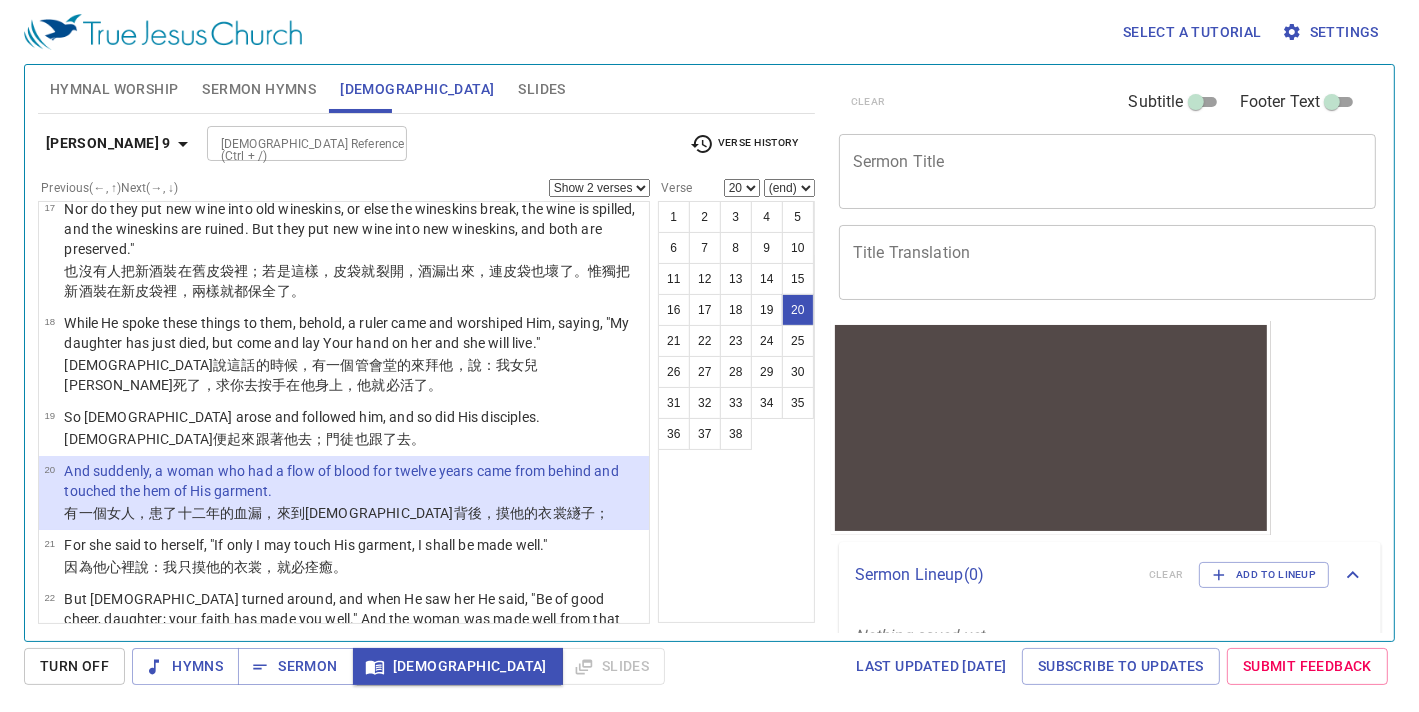 click on "Show 1 verse Show 2 verses Show 3 verses Show 4 verses Show 5 verses" at bounding box center (599, 188) 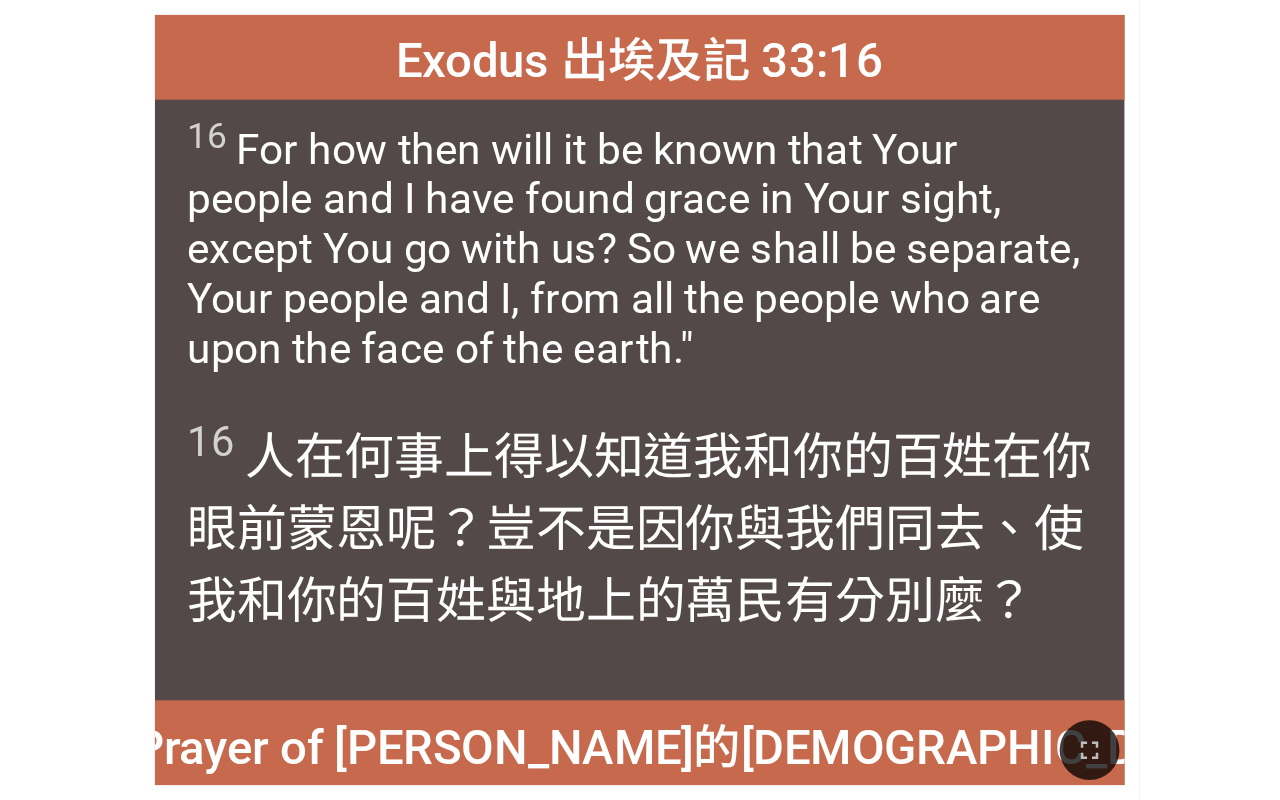 scroll, scrollTop: 0, scrollLeft: 0, axis: both 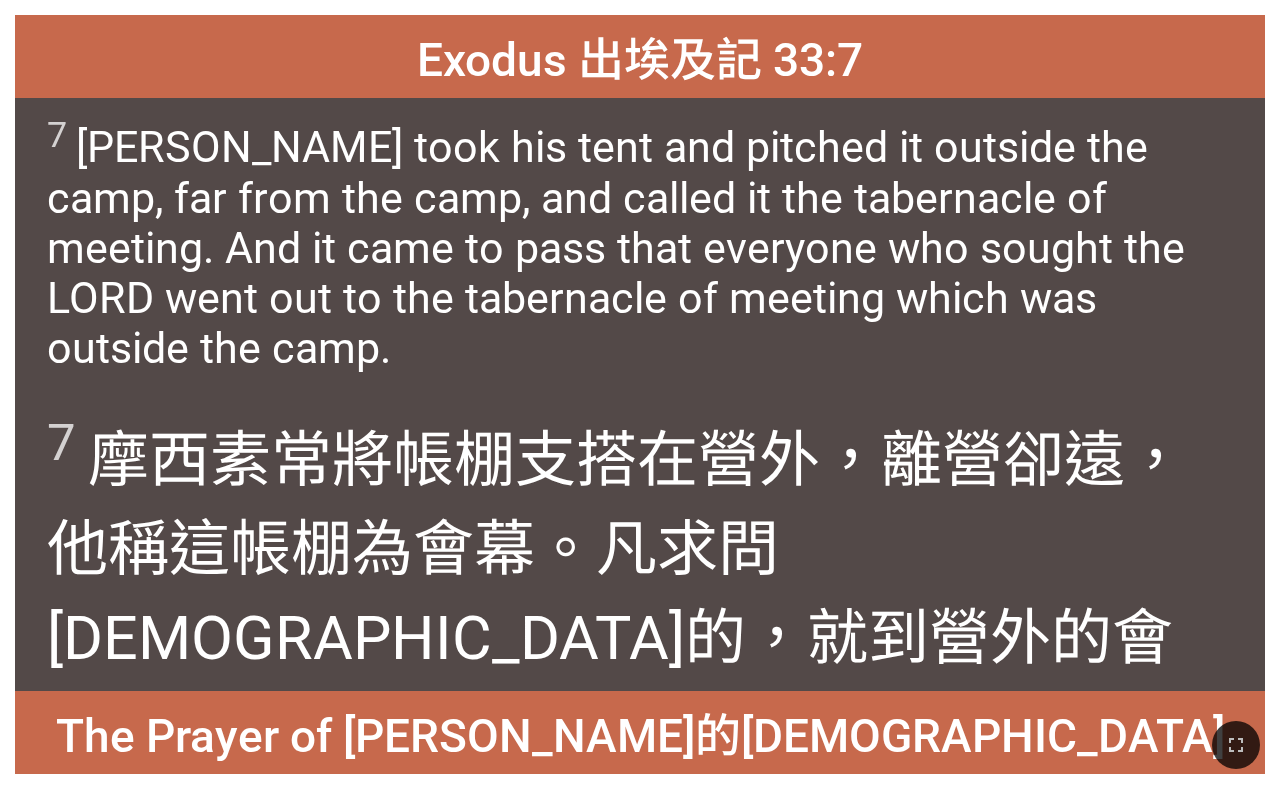 click on "的，就到營 外 的會 幕 那裡去 。" at bounding box center [610, 682] 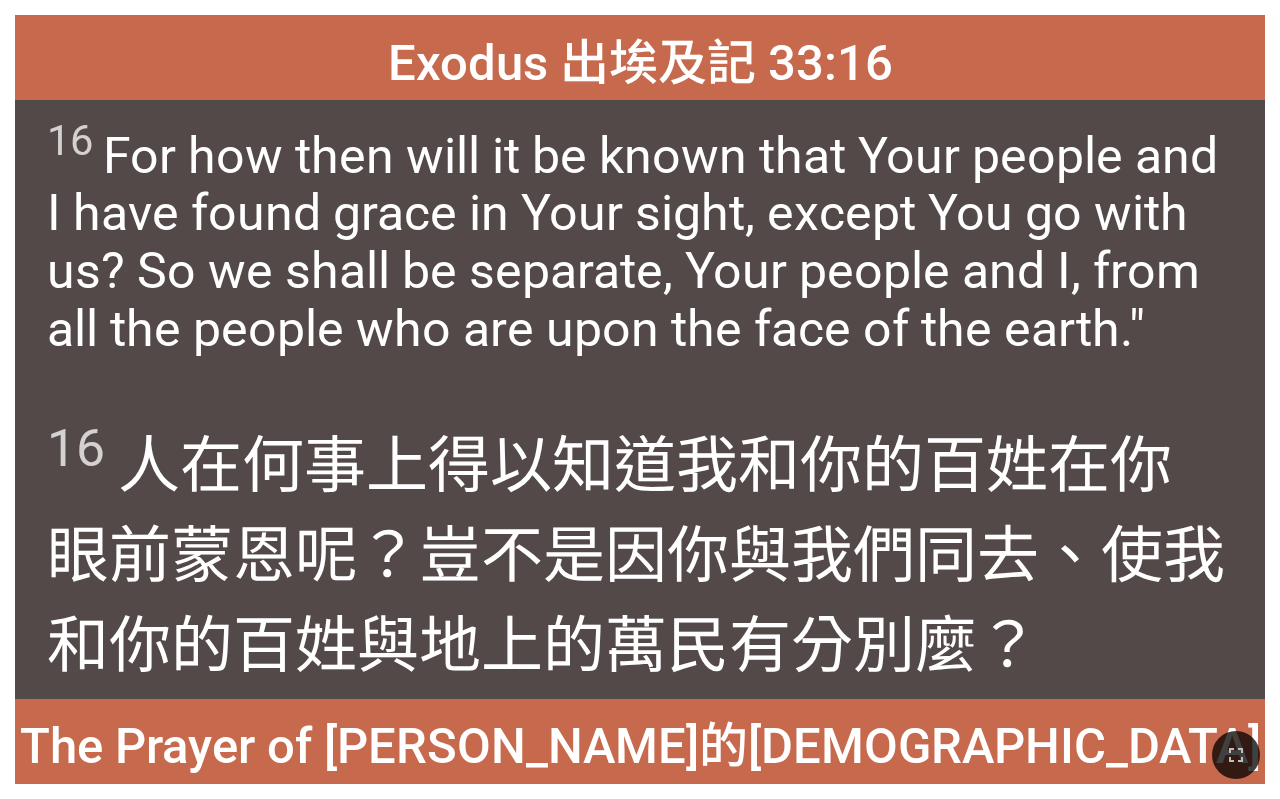click on "、使我和你的百姓 與地 上 的萬民 有分別 麼？" at bounding box center [636, 600] 